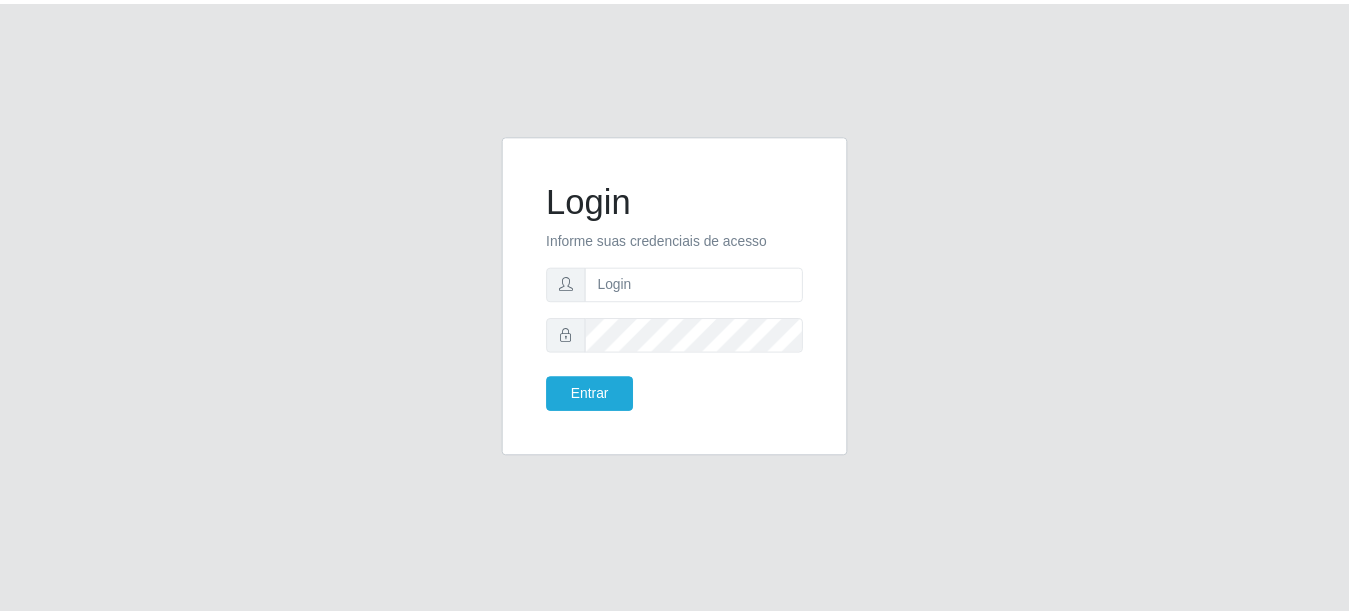 scroll, scrollTop: 0, scrollLeft: 0, axis: both 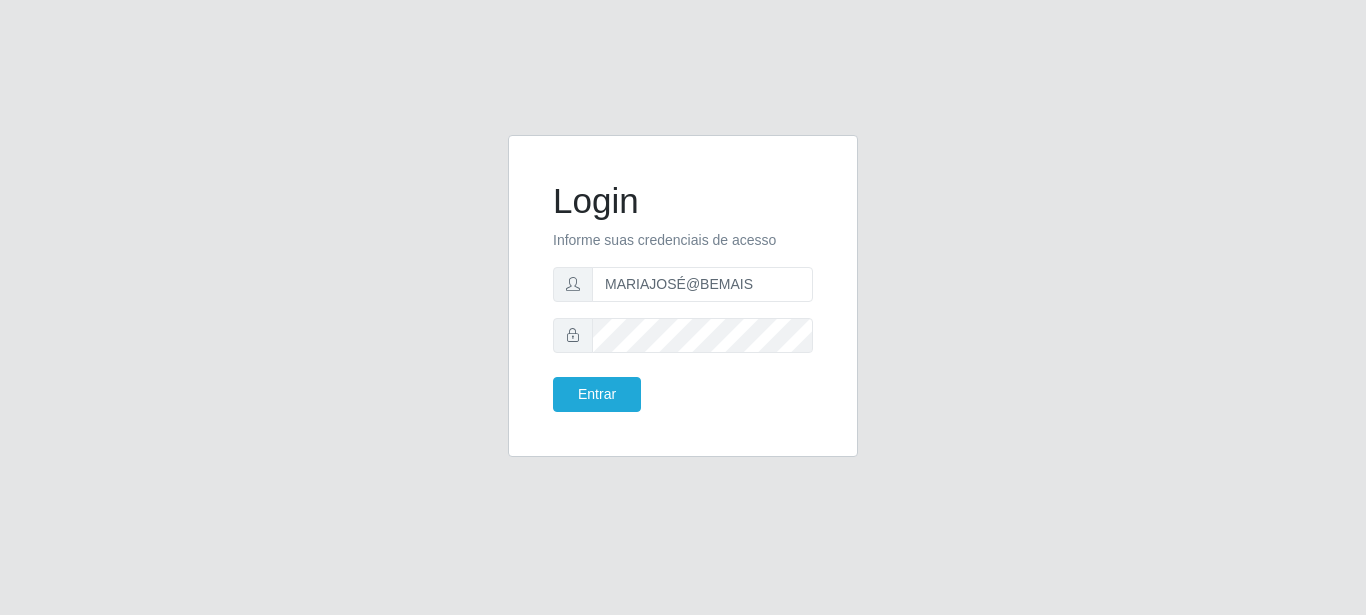 type on "MARIAJOSÉ@BEMAIS" 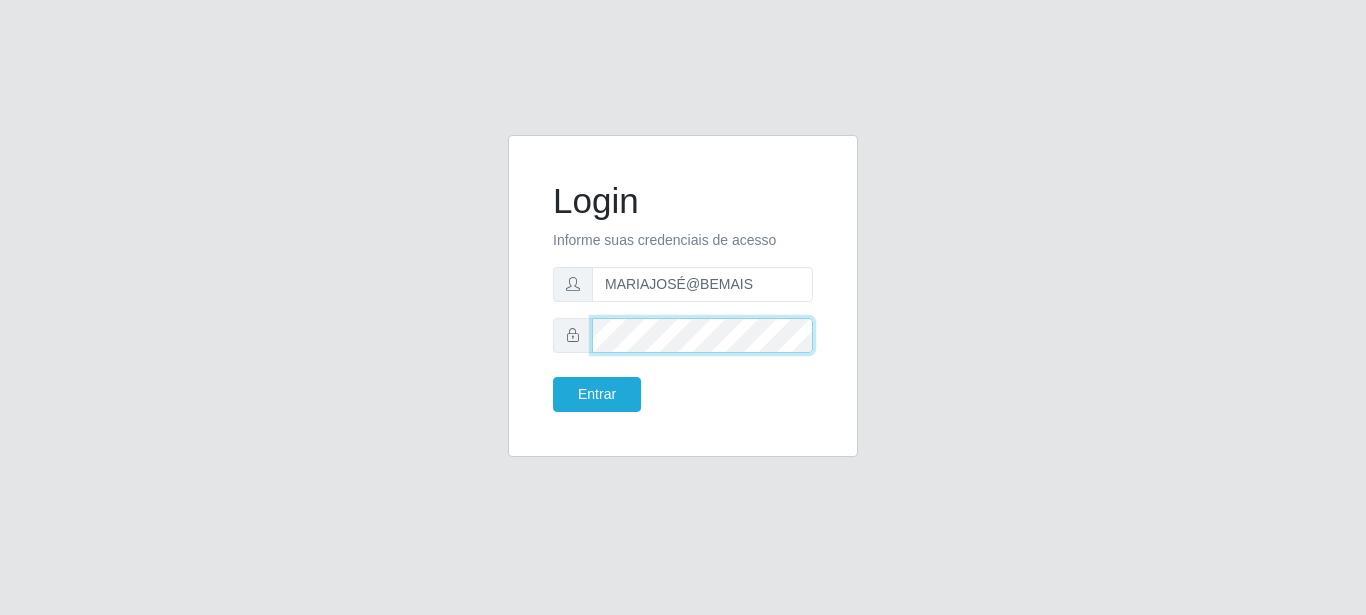 click on "Entrar" at bounding box center (597, 394) 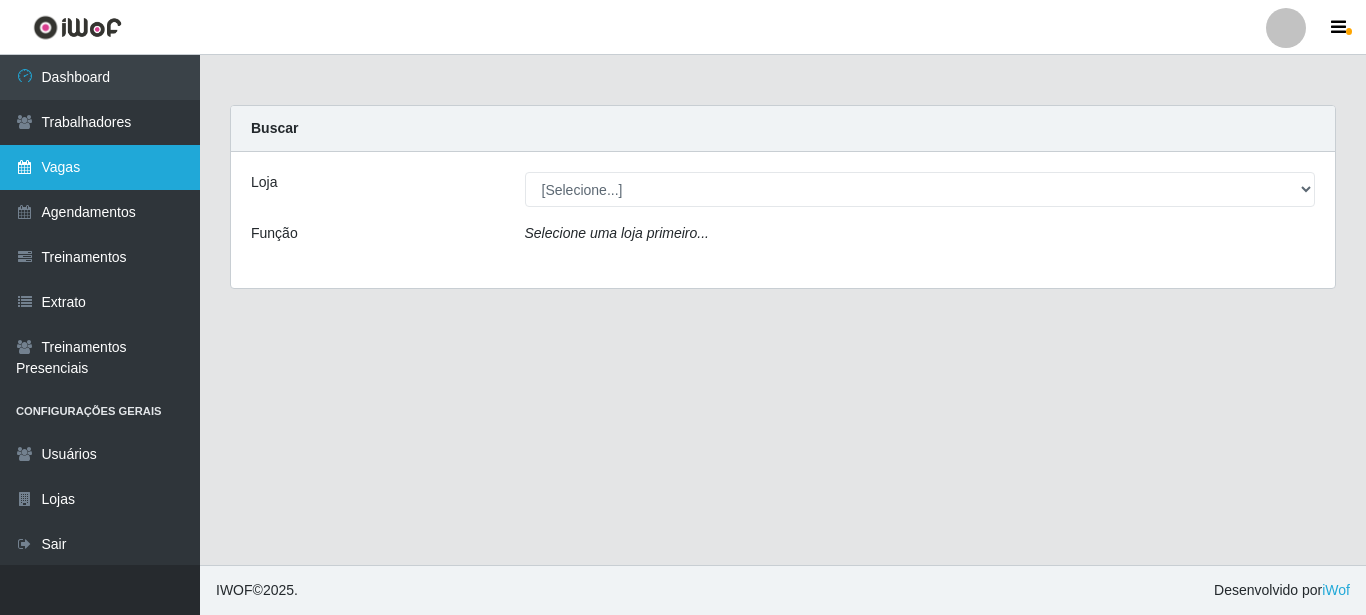 click on "Vagas" at bounding box center (100, 167) 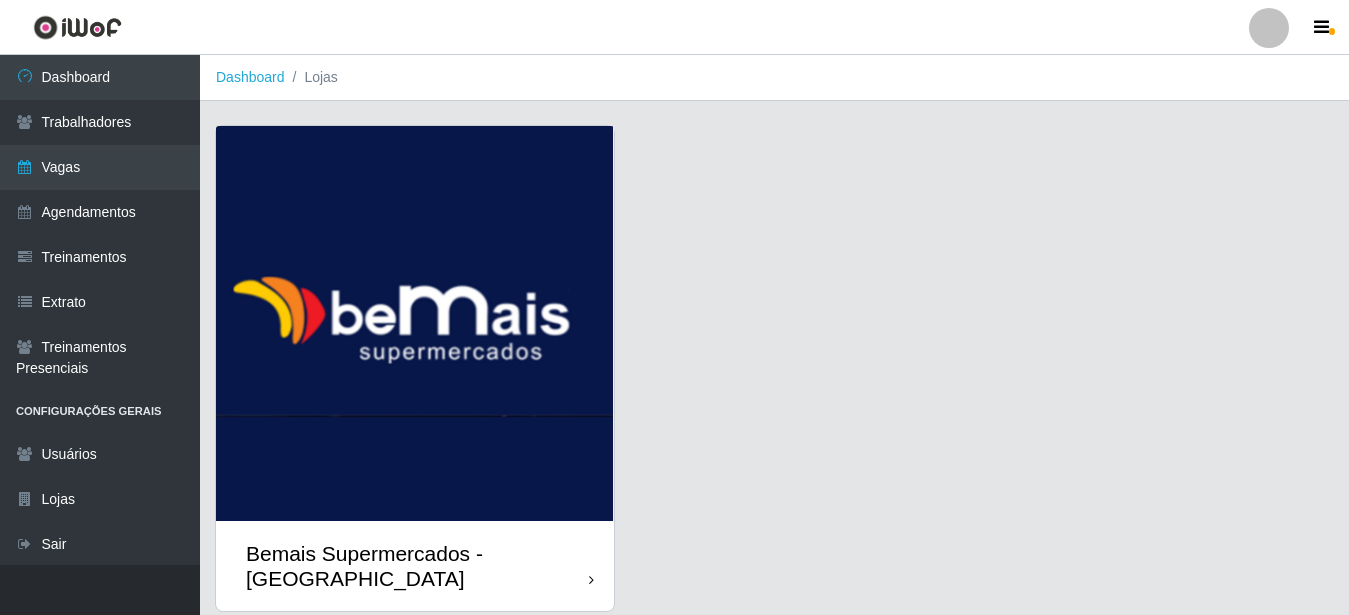 click at bounding box center (415, 323) 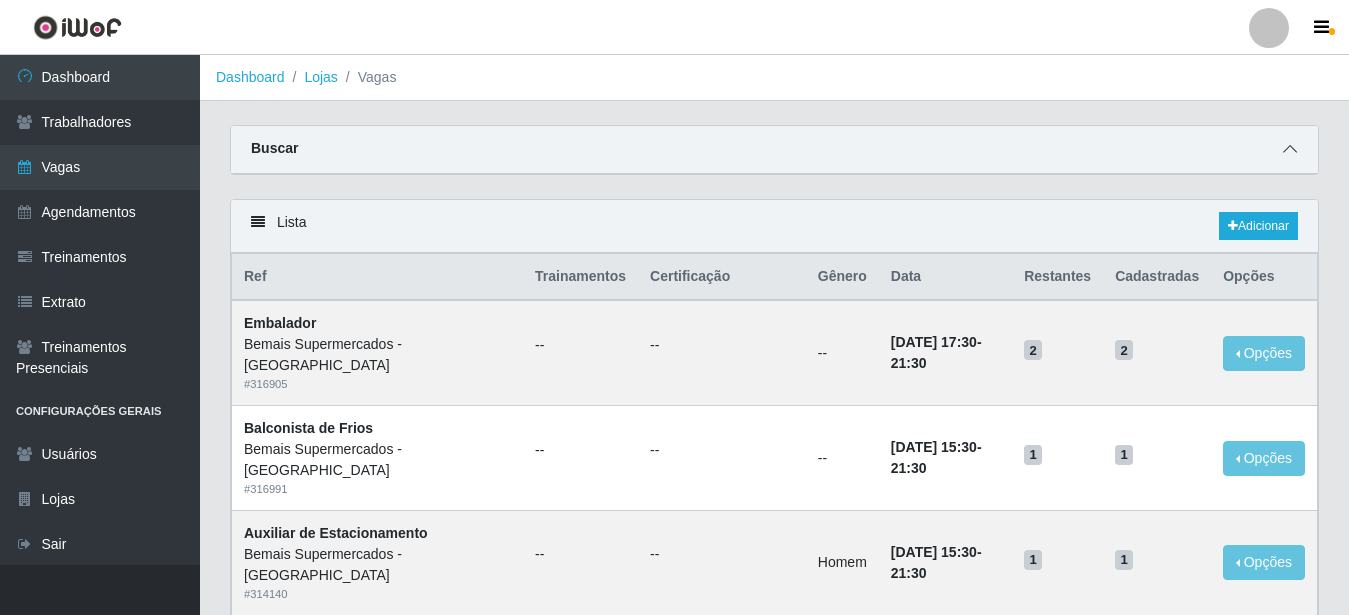 click at bounding box center (1290, 149) 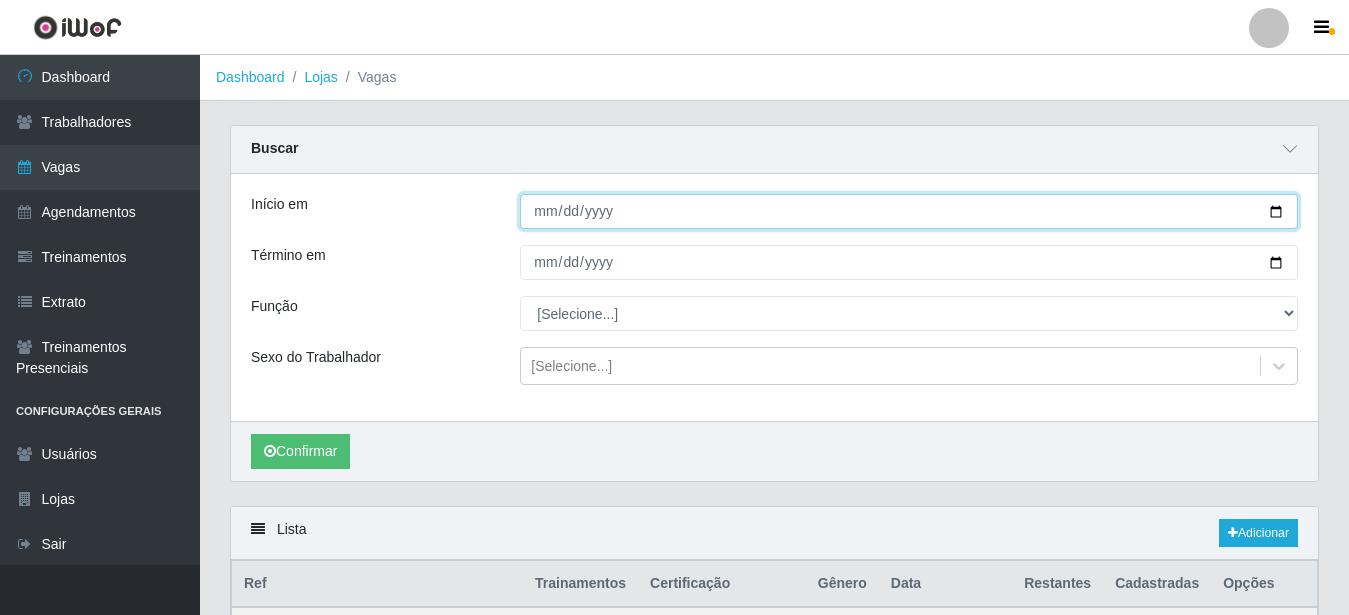 click on "Início em" at bounding box center [909, 211] 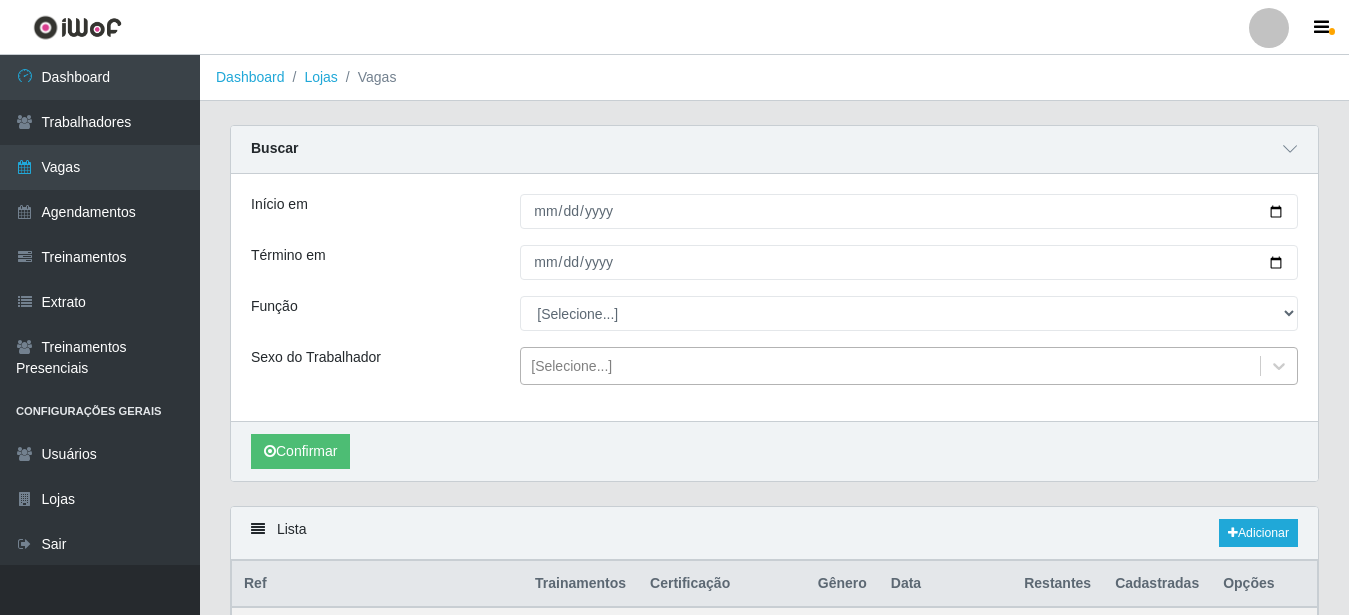 click on "[Selecione...]" at bounding box center [890, 366] 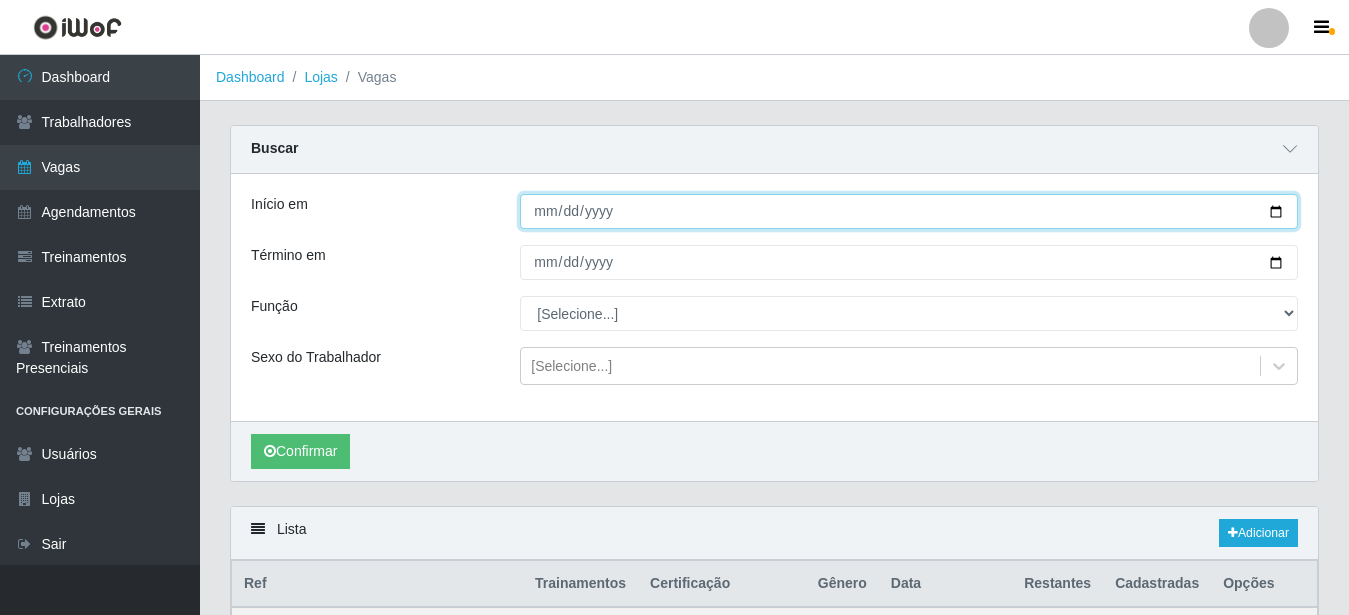 click on "Início em" at bounding box center (909, 211) 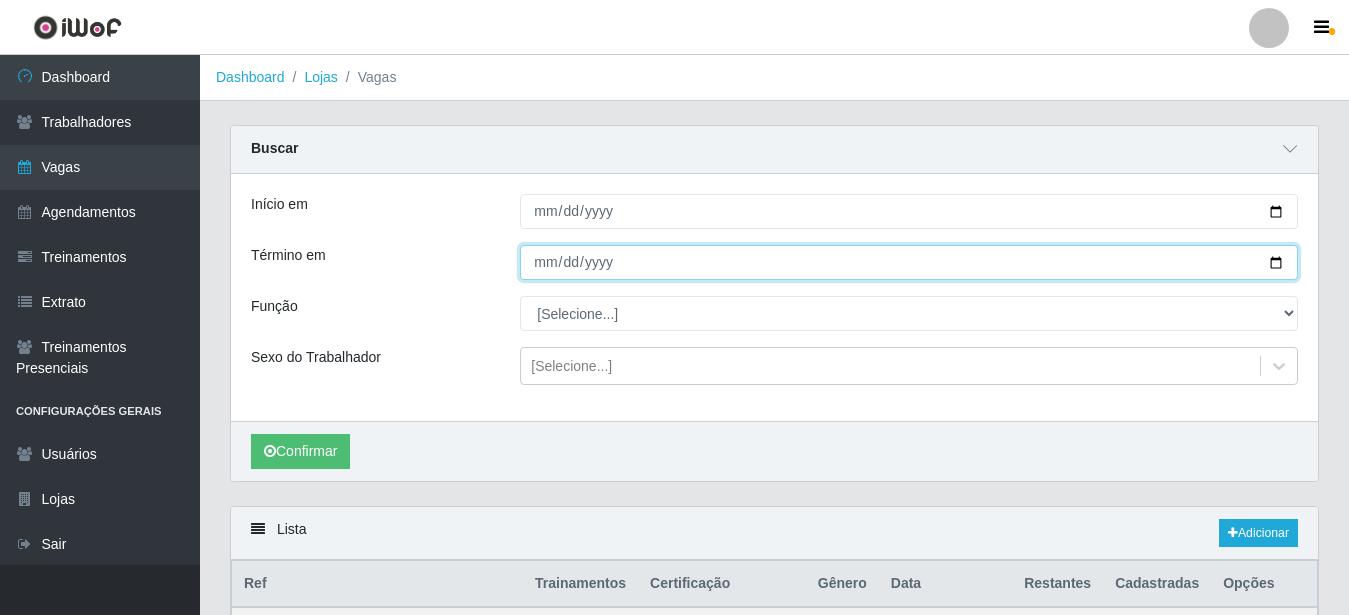 click on "Término em" at bounding box center [909, 262] 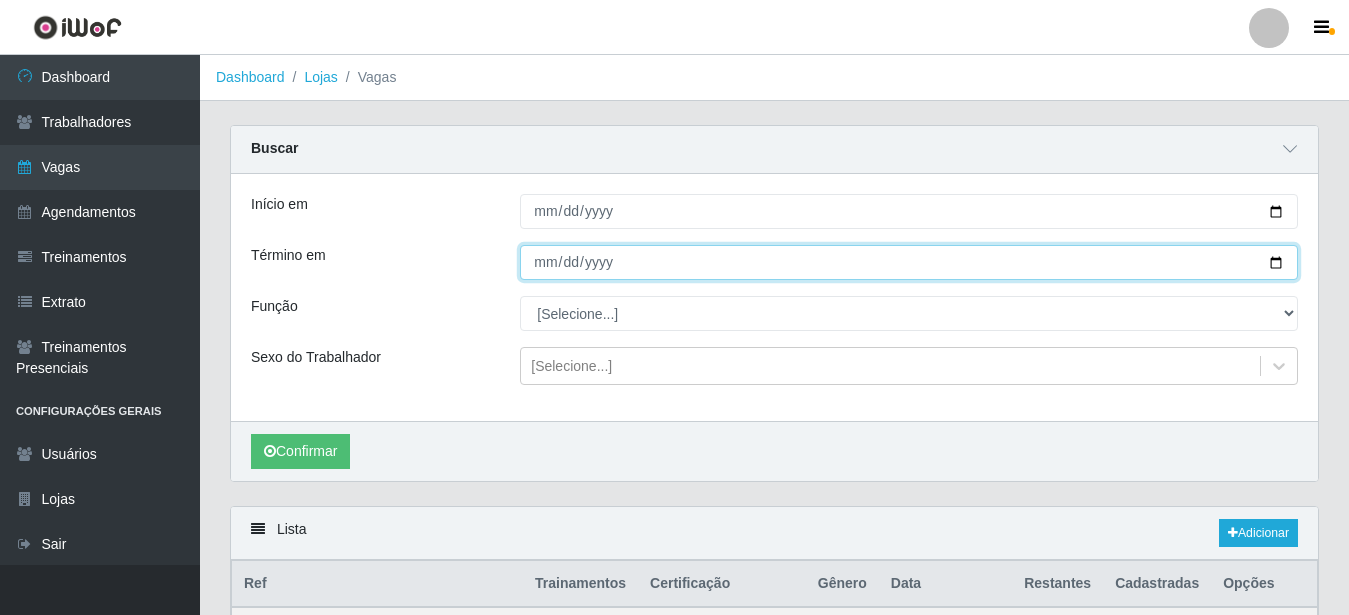 type on "[DATE]" 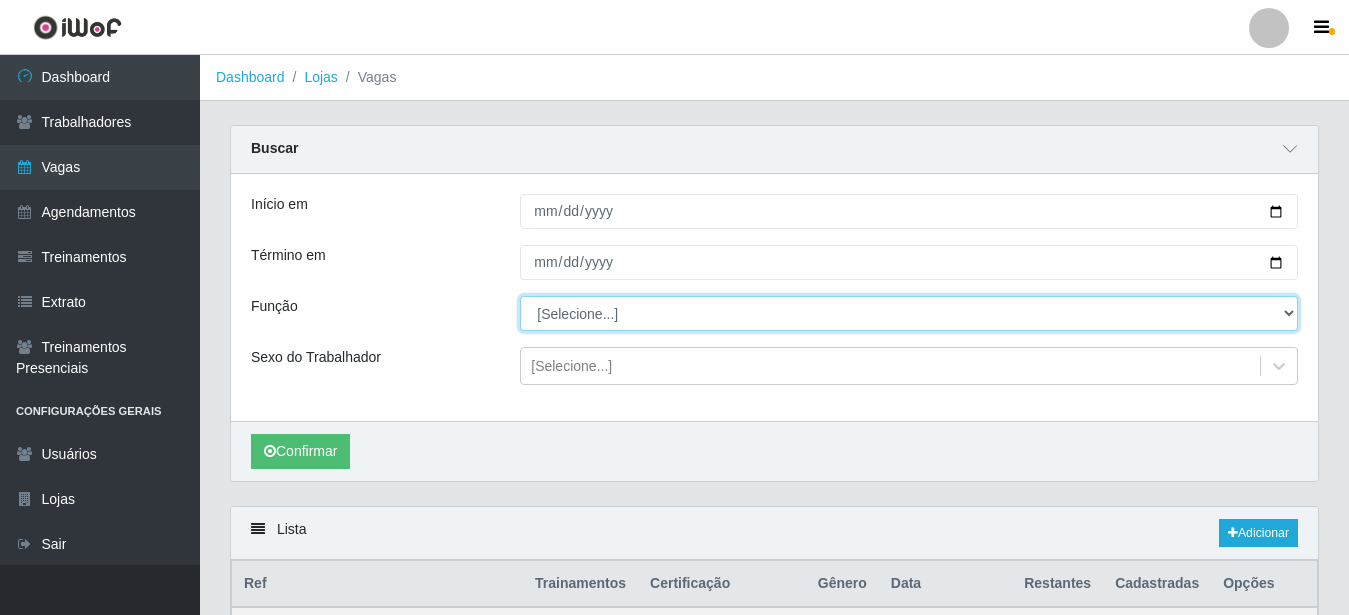 select on "24" 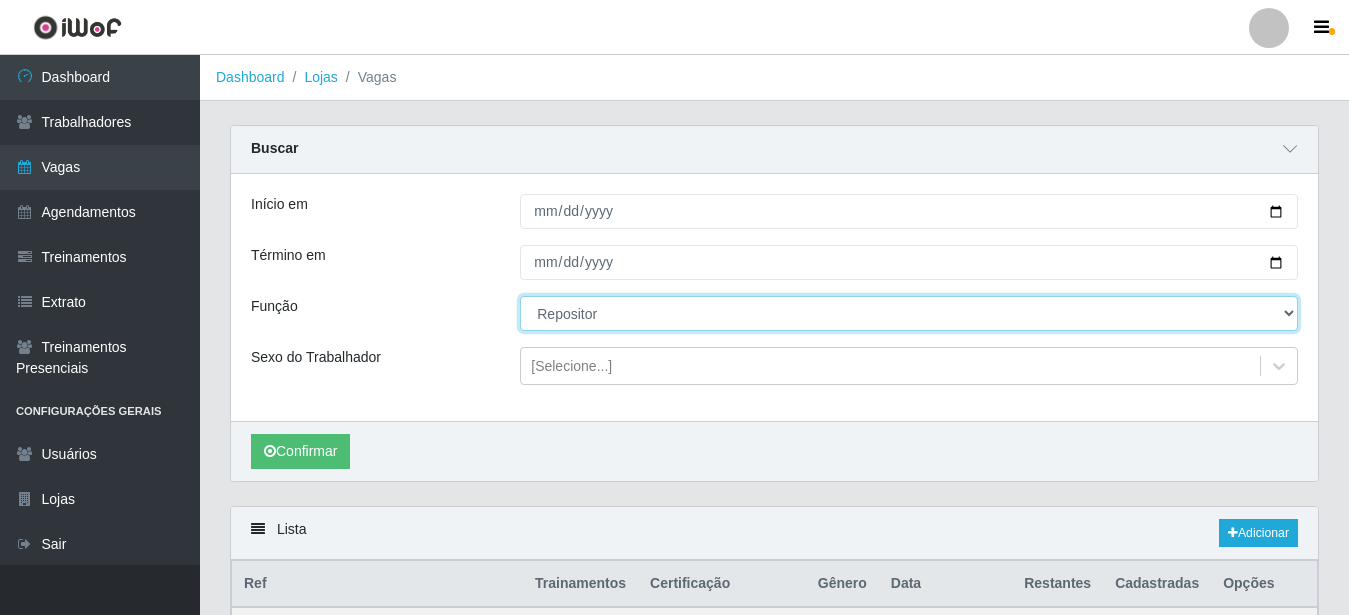 click on "Repositor" at bounding box center [0, 0] 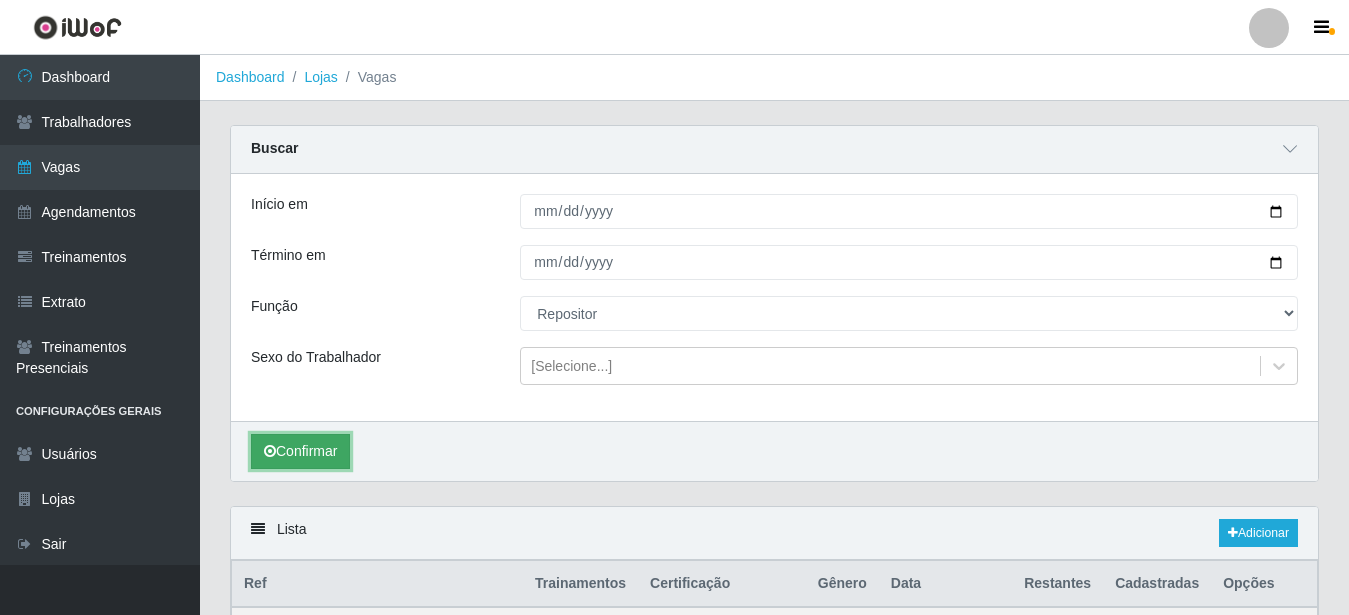 click on "Confirmar" at bounding box center (300, 451) 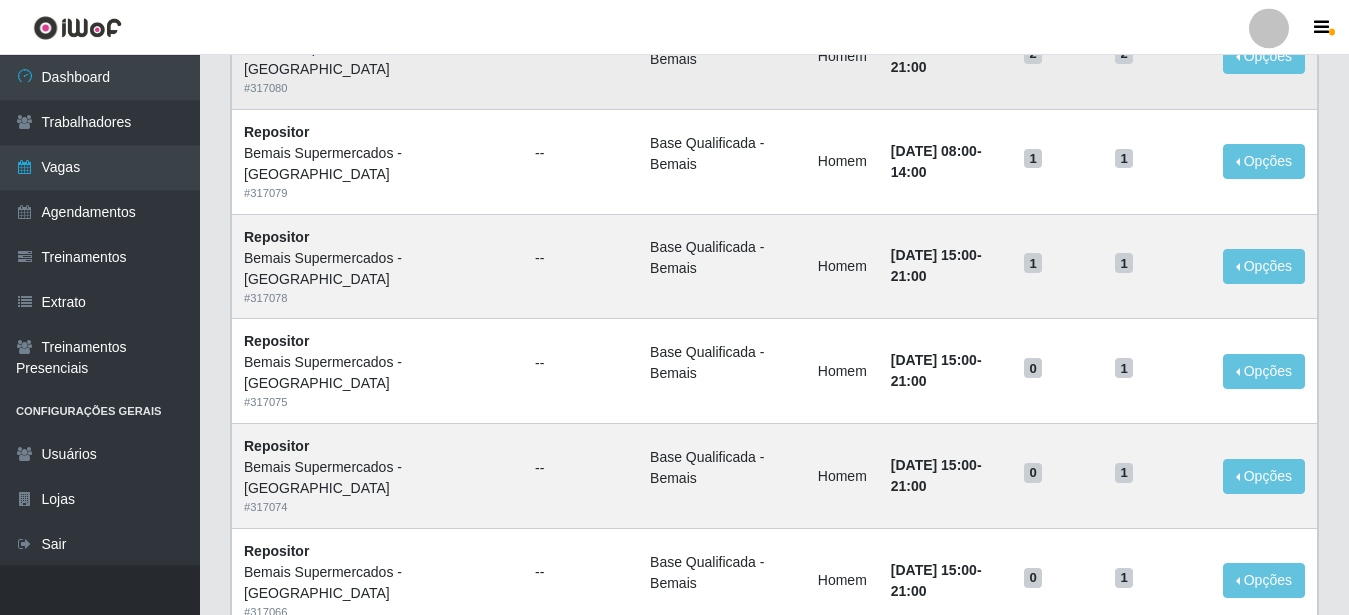 scroll, scrollTop: 770, scrollLeft: 0, axis: vertical 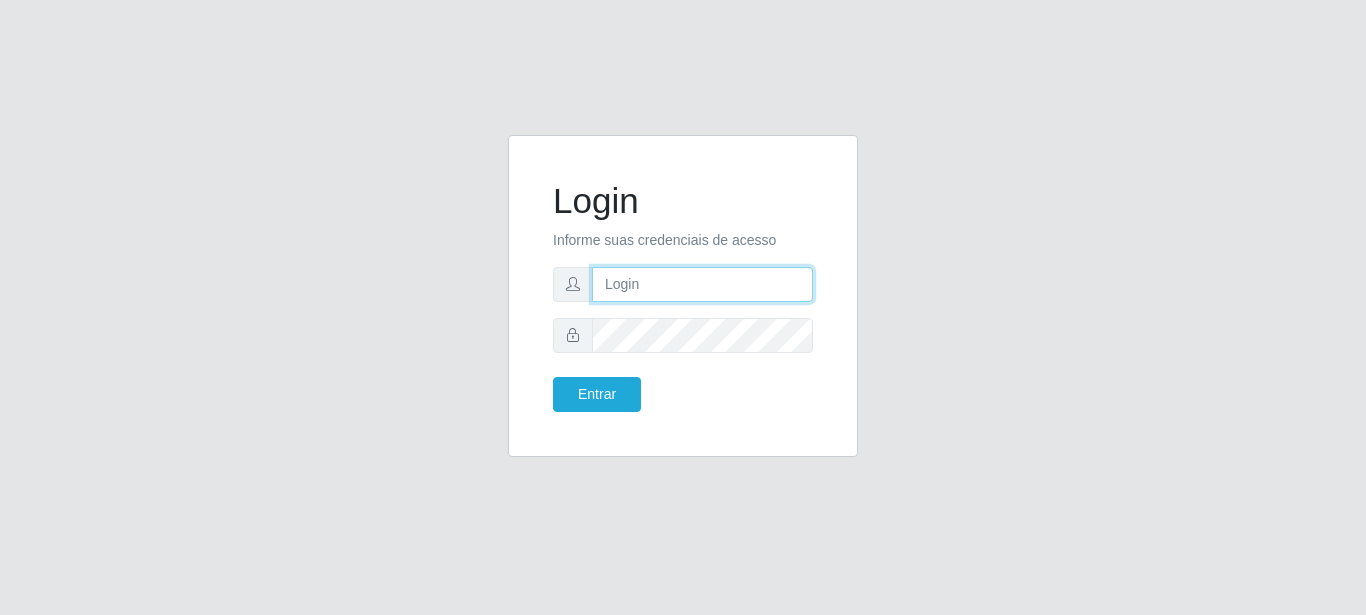click at bounding box center (702, 284) 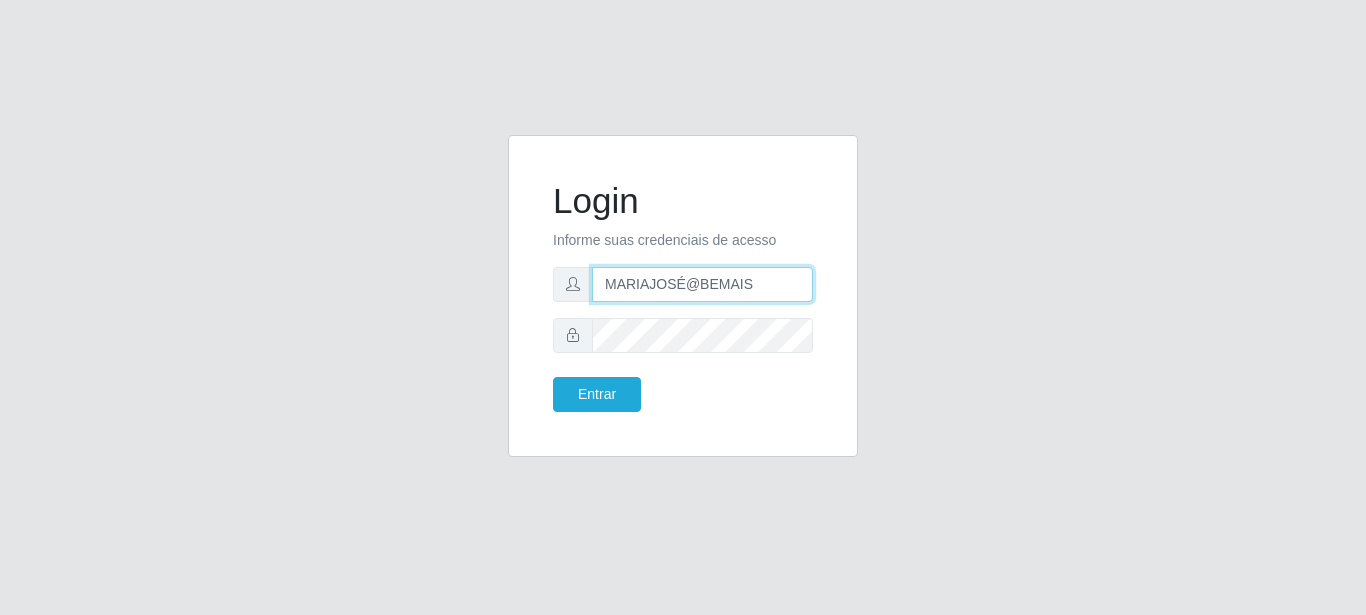 type on "MARIAJOSÉ@BEMAIS" 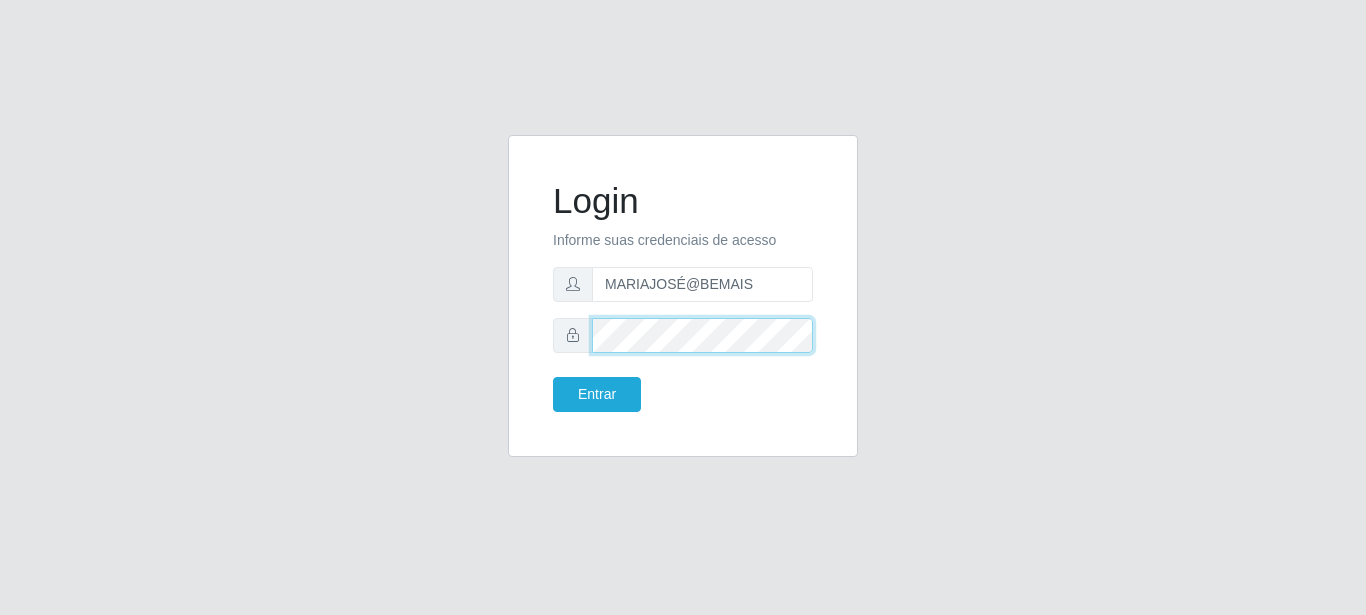 click on "Entrar" at bounding box center [597, 394] 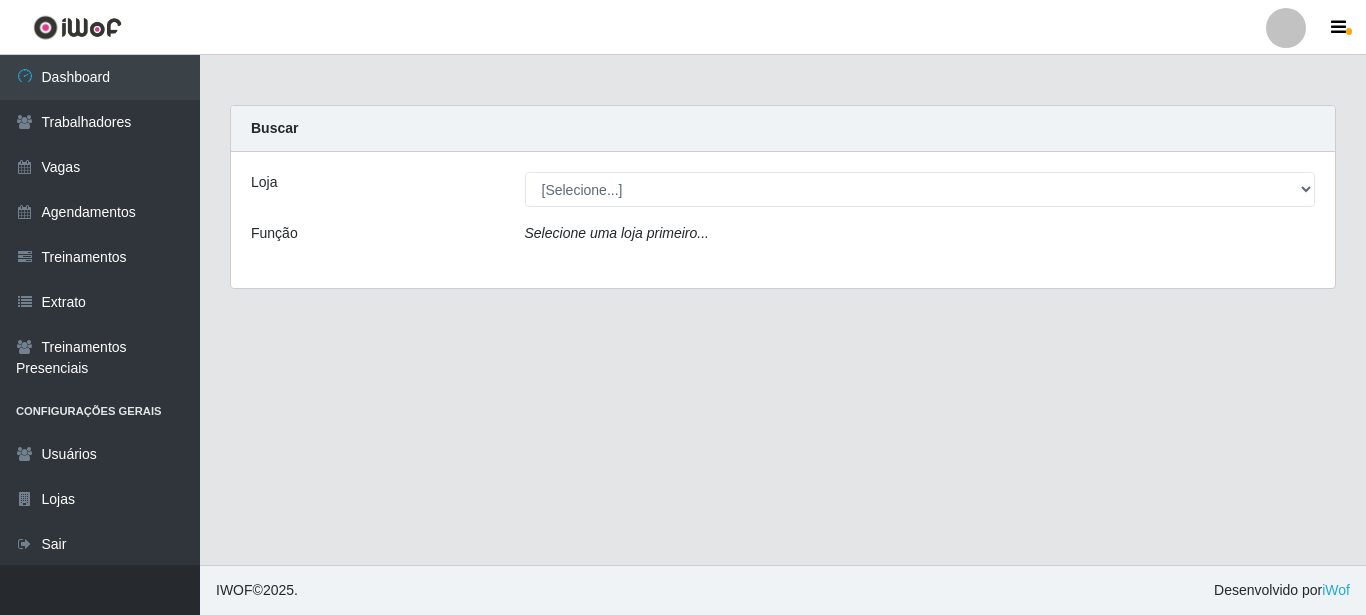 click on "Carregando...  Buscar Loja [Selecione...] Bemais Supermercados - Cidade Universitária Função Selecione uma loja primeiro..." at bounding box center [783, 310] 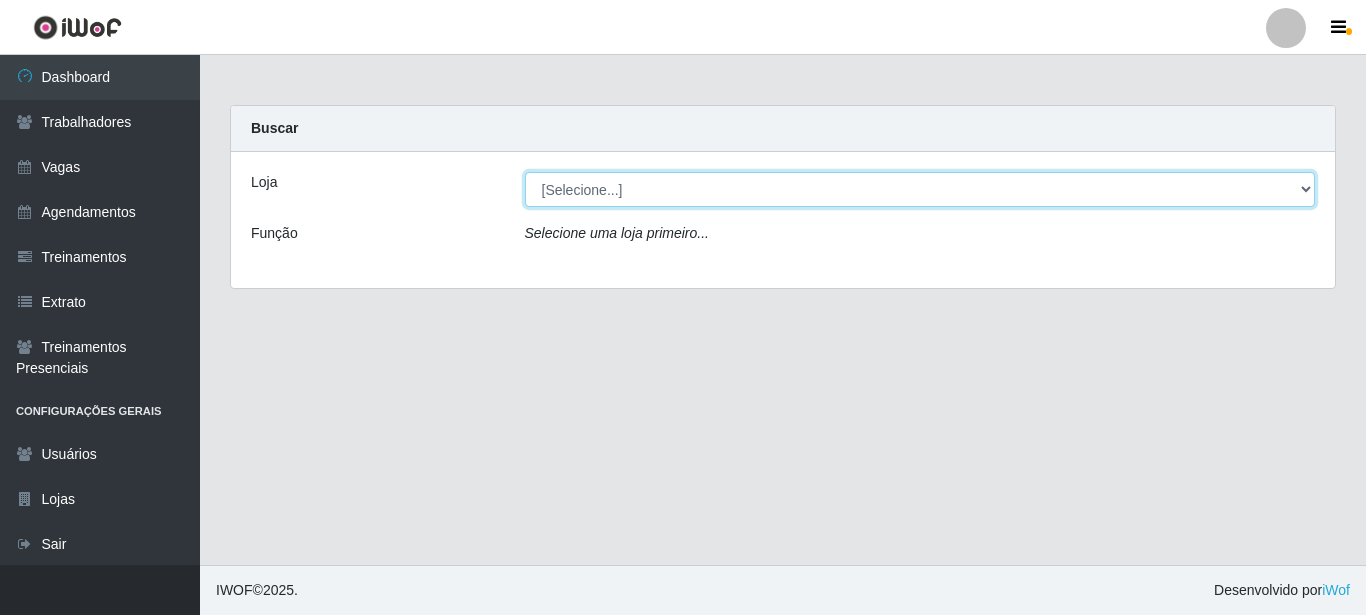 click on "[Selecione...] Bemais Supermercados - Cidade Universitária" at bounding box center [920, 189] 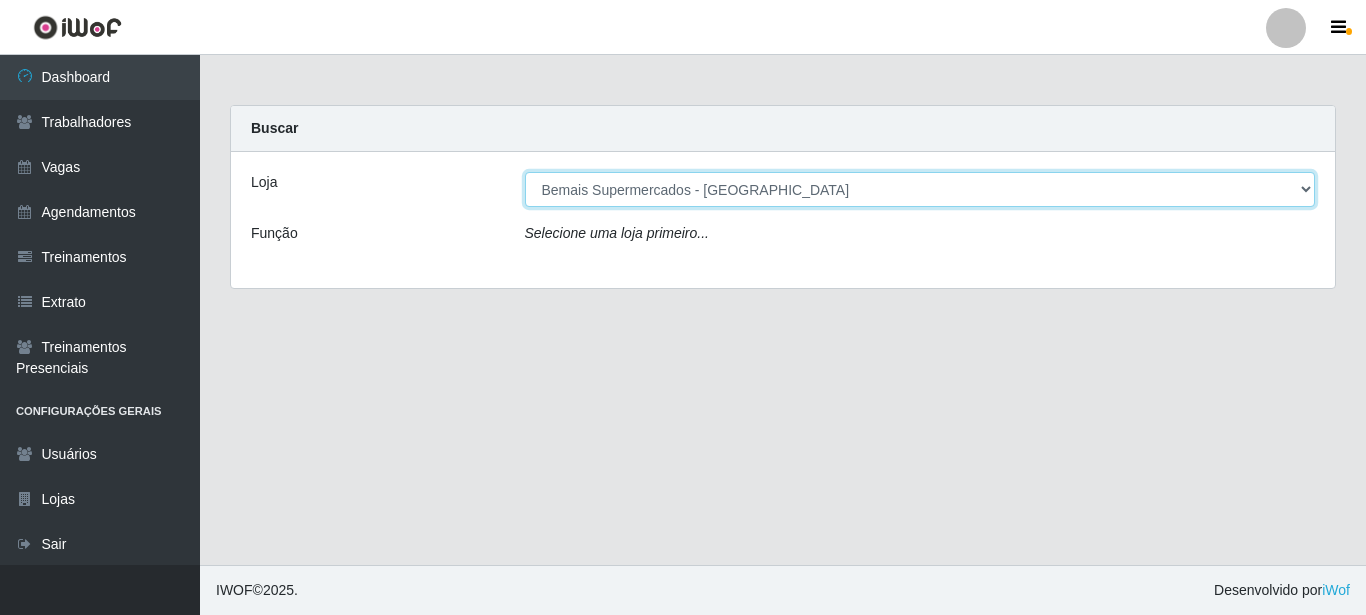 click on "Bemais Supermercados - [GEOGRAPHIC_DATA]" at bounding box center [0, 0] 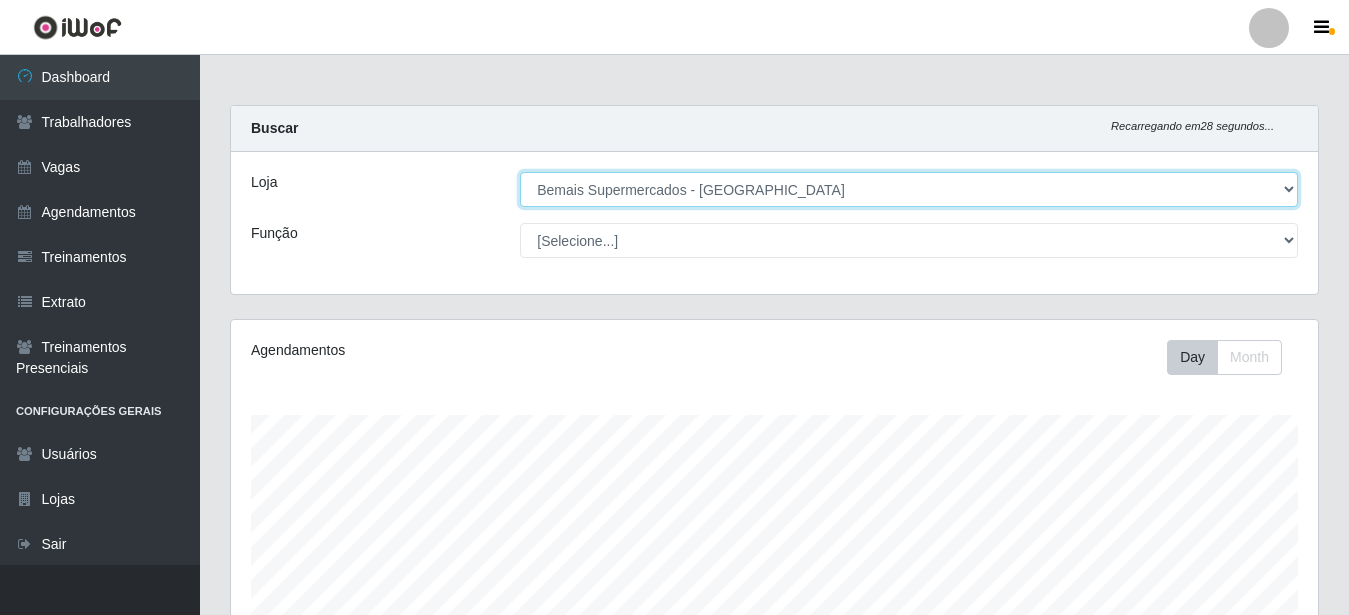 scroll, scrollTop: 999585, scrollLeft: 998913, axis: both 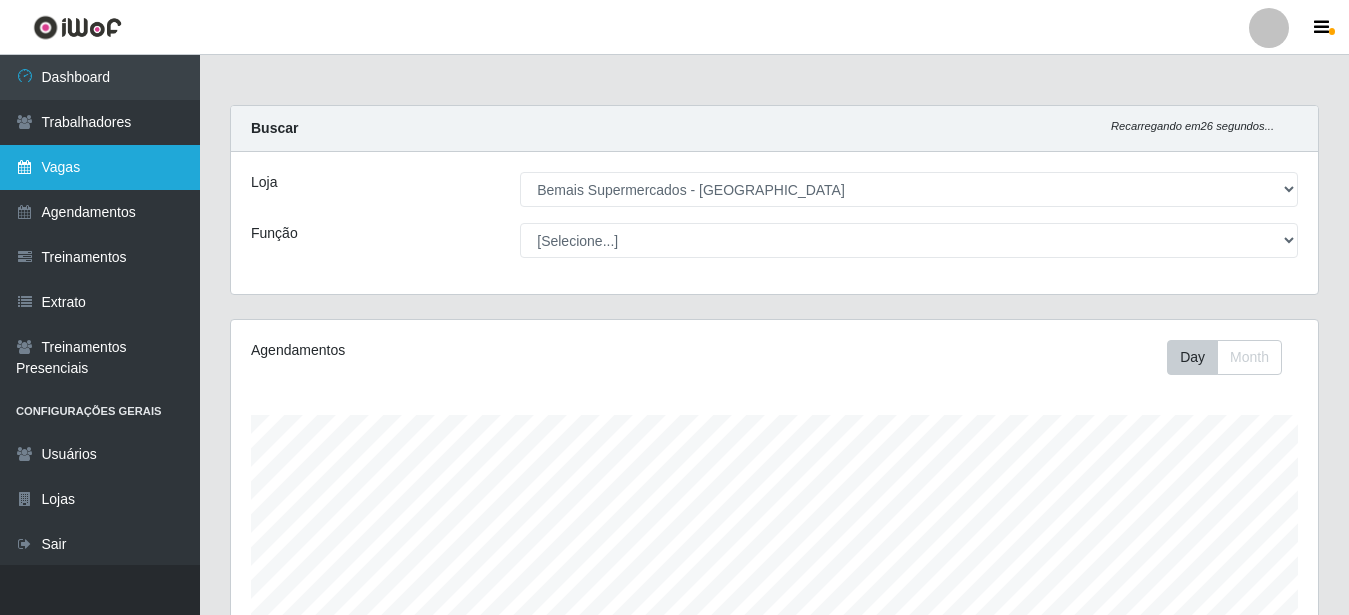 click on "Vagas" at bounding box center [100, 167] 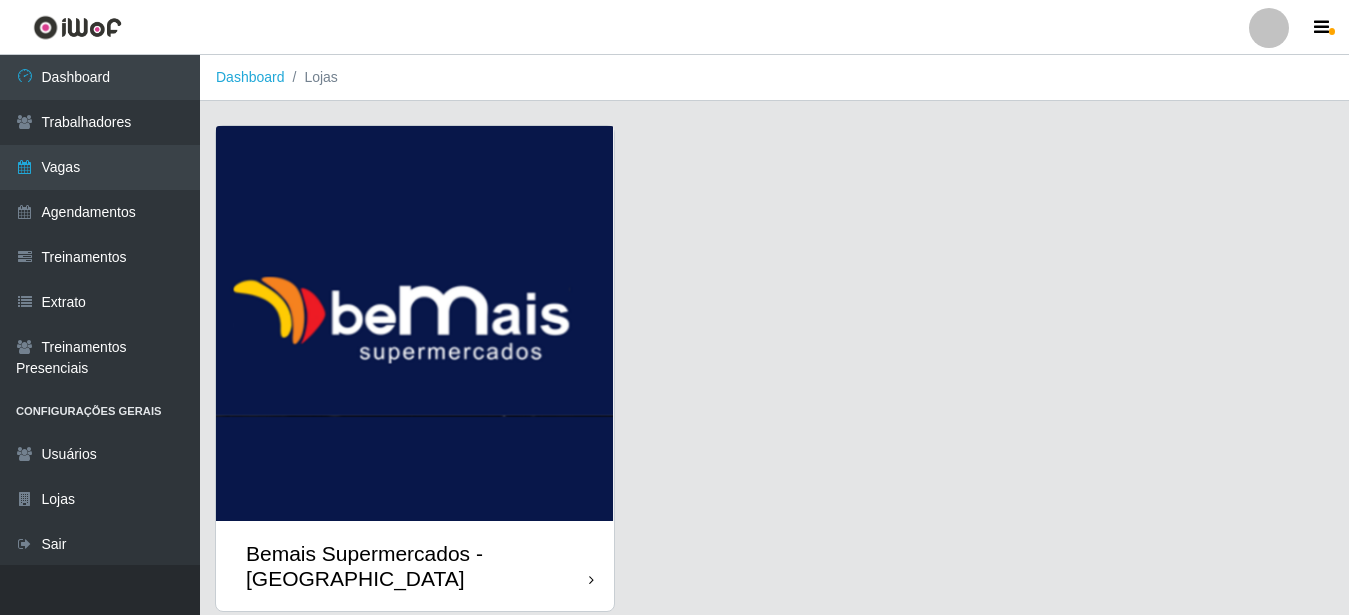 click on "Bemais Supermercados - [GEOGRAPHIC_DATA]" at bounding box center [415, 566] 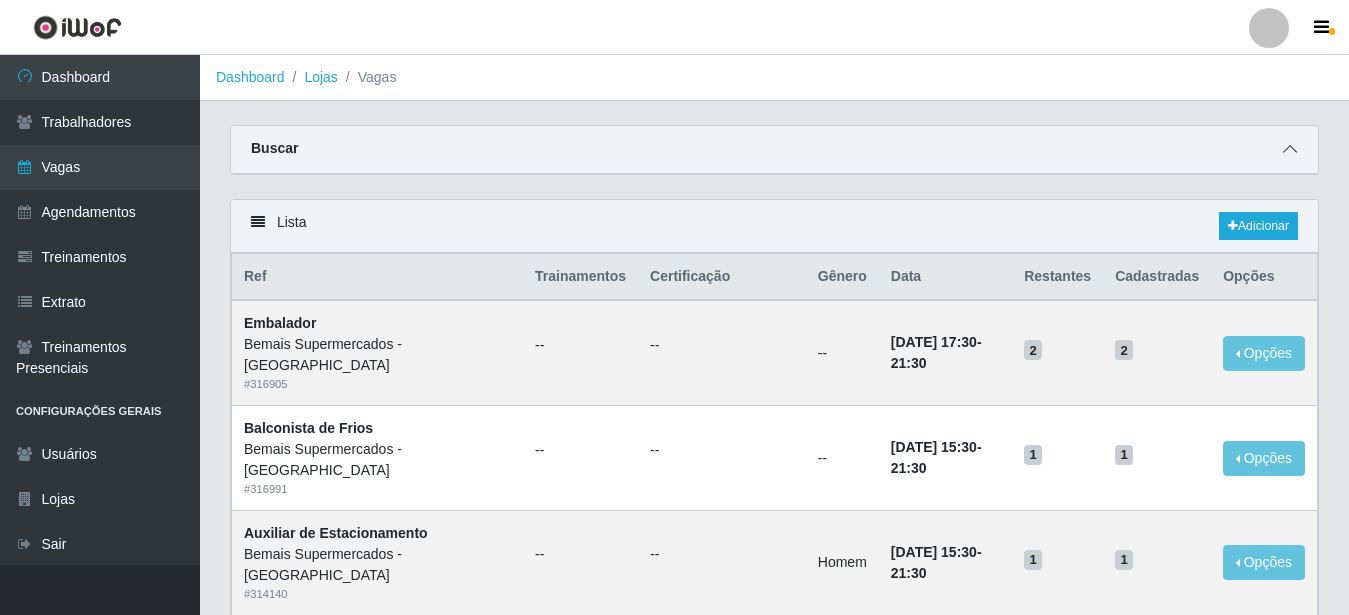 click at bounding box center [1290, 149] 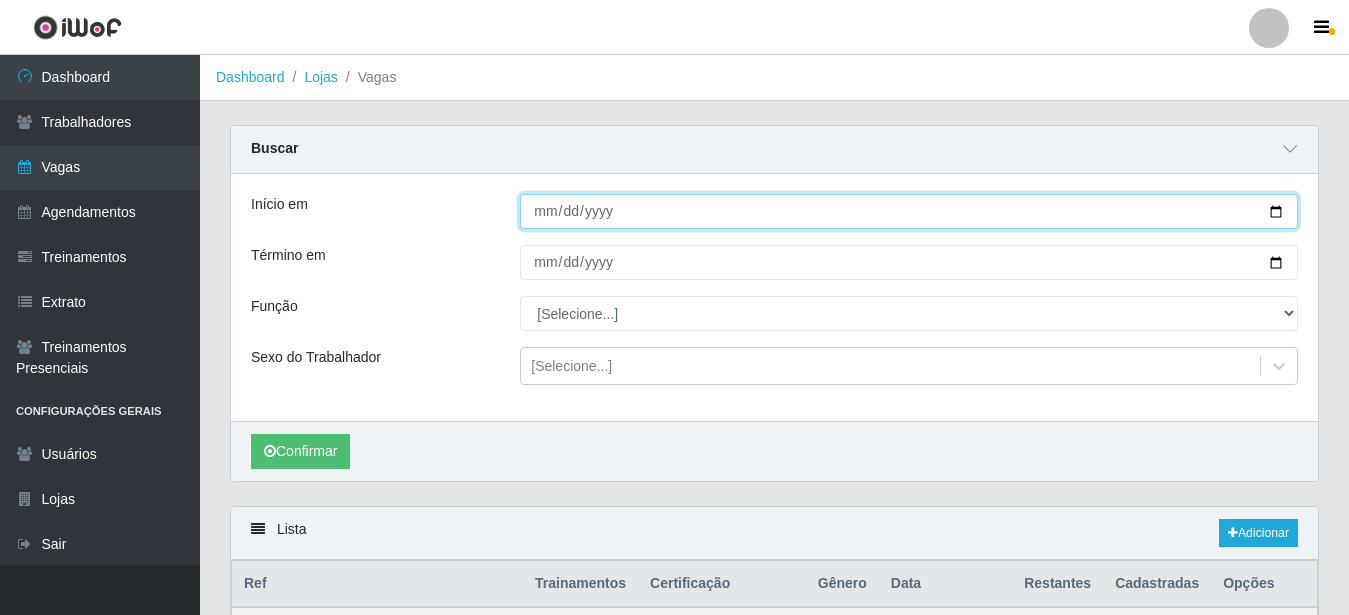 click on "Início em" at bounding box center [909, 211] 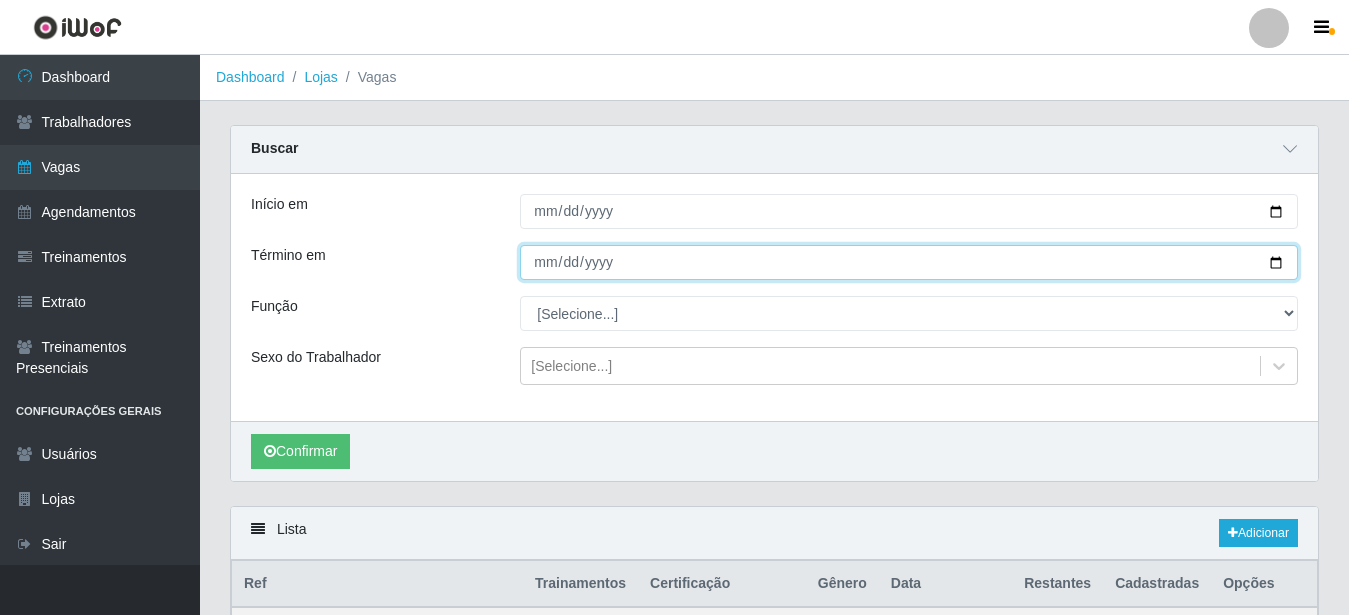 click on "Término em" at bounding box center [909, 262] 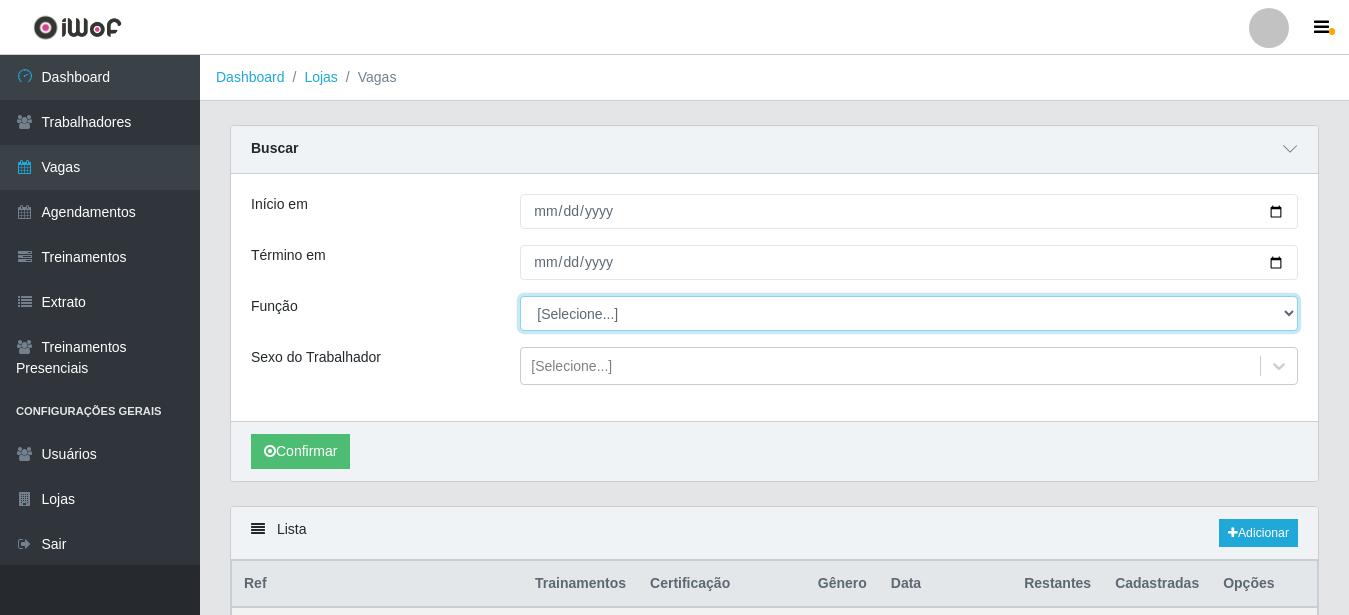 click on "[Selecione...] ASG ASG + ASG ++ Auxiliar de Estacionamento Auxiliar de Estacionamento + Auxiliar de Estacionamento ++ Auxiliar de Sushiman Auxiliar de Sushiman+ Auxiliar de Sushiman++ Balconista de Açougue  Balconista de Açougue + Balconista de Açougue ++ Balconista de Frios Balconista de Frios + Balconista de Frios ++ Balconista de Padaria  Balconista de Padaria + Balconista de Padaria ++ Embalador Embalador + Embalador ++ Operador de Caixa Operador de Caixa + Operador de Caixa ++ Repositor  Repositor + Repositor ++ Repositor de Hortifruti Repositor de Hortifruti + Repositor de Hortifruti ++" at bounding box center [909, 313] 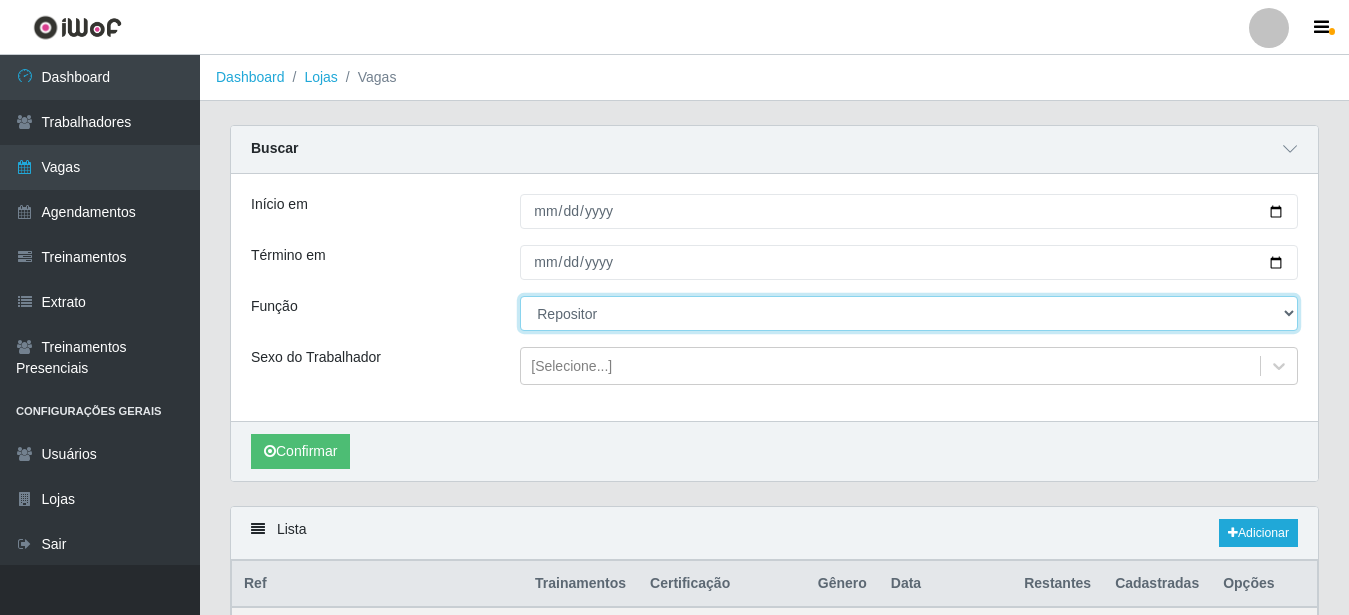 click on "Repositor" at bounding box center [0, 0] 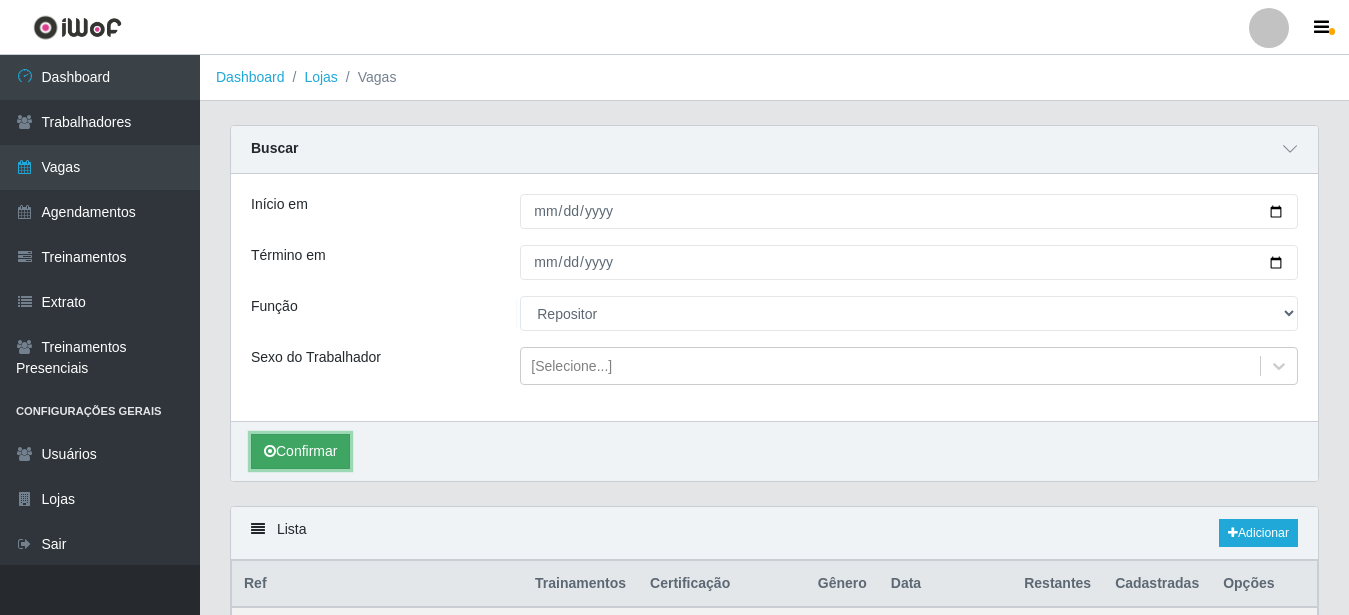 click on "Confirmar" at bounding box center (300, 451) 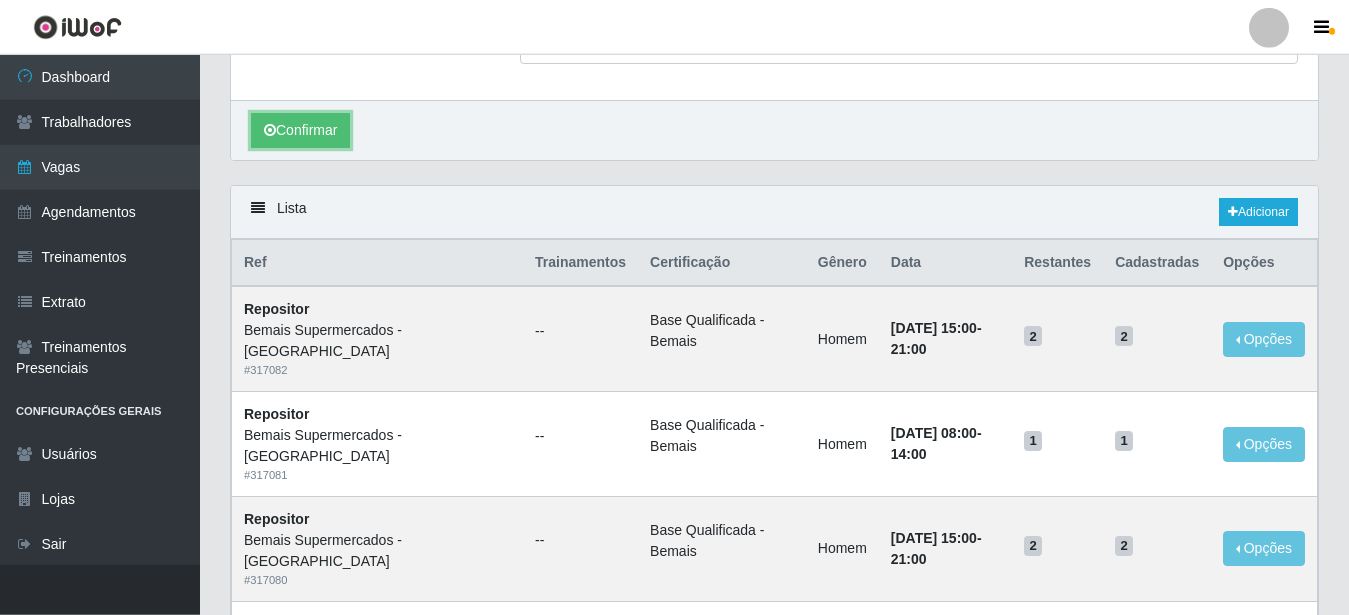 scroll, scrollTop: 306, scrollLeft: 0, axis: vertical 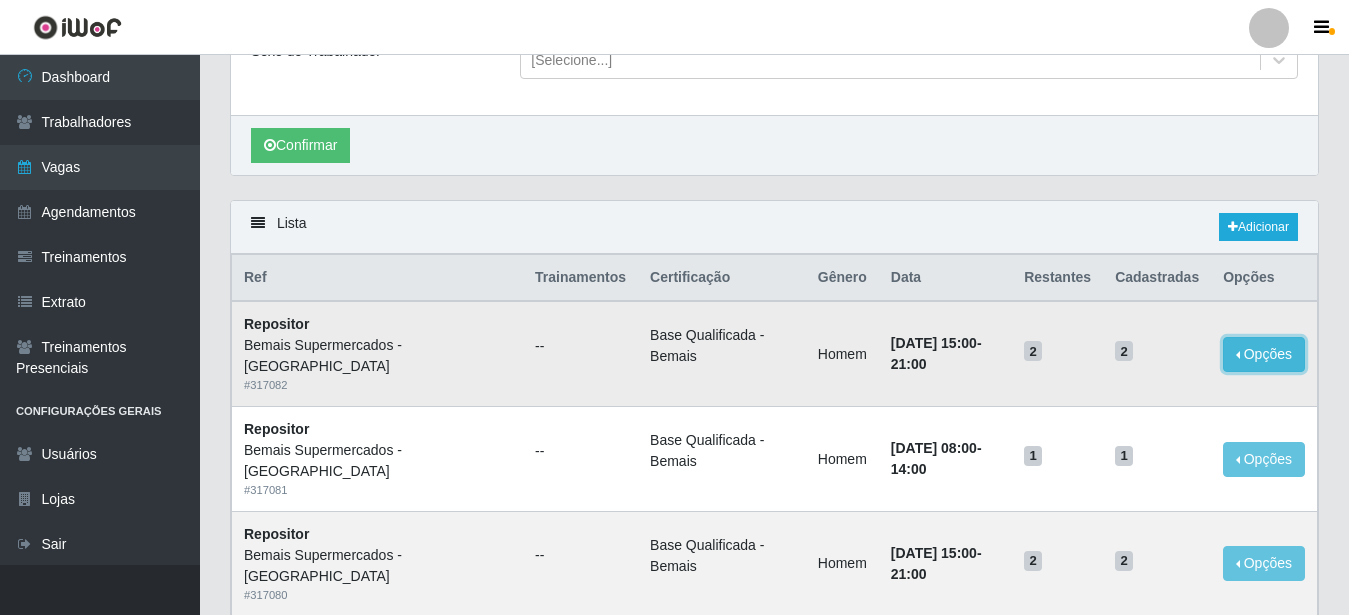 click on "Opções" at bounding box center [1264, 354] 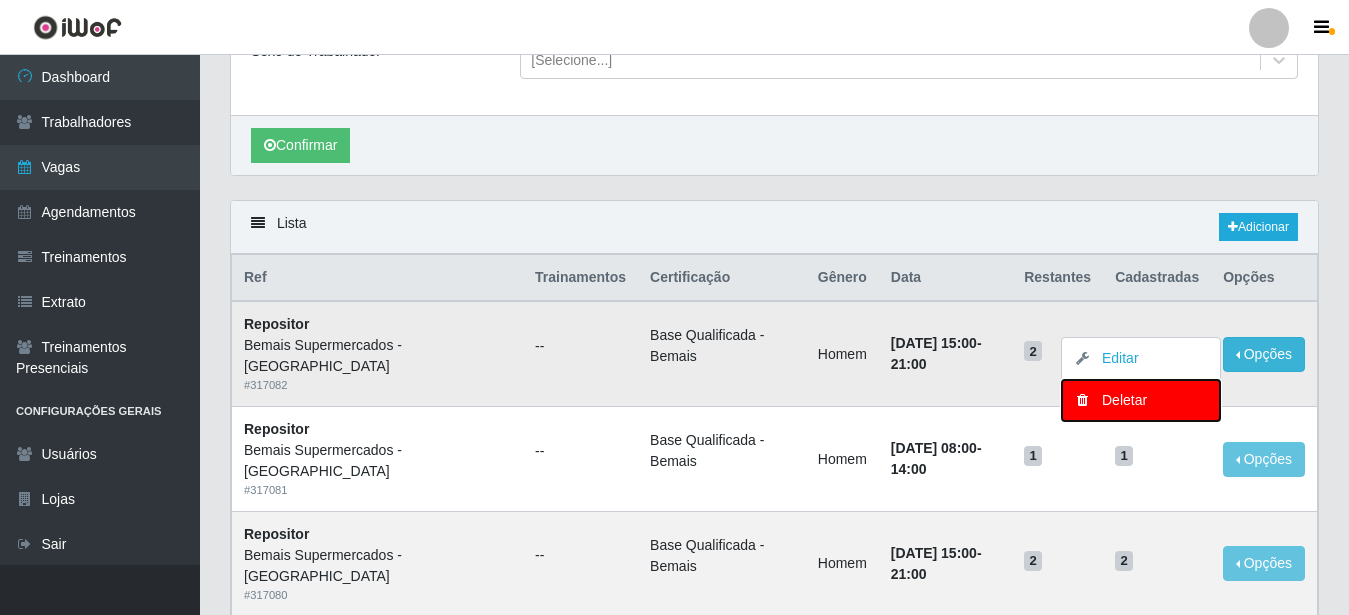 click on "Deletar" at bounding box center (1141, 400) 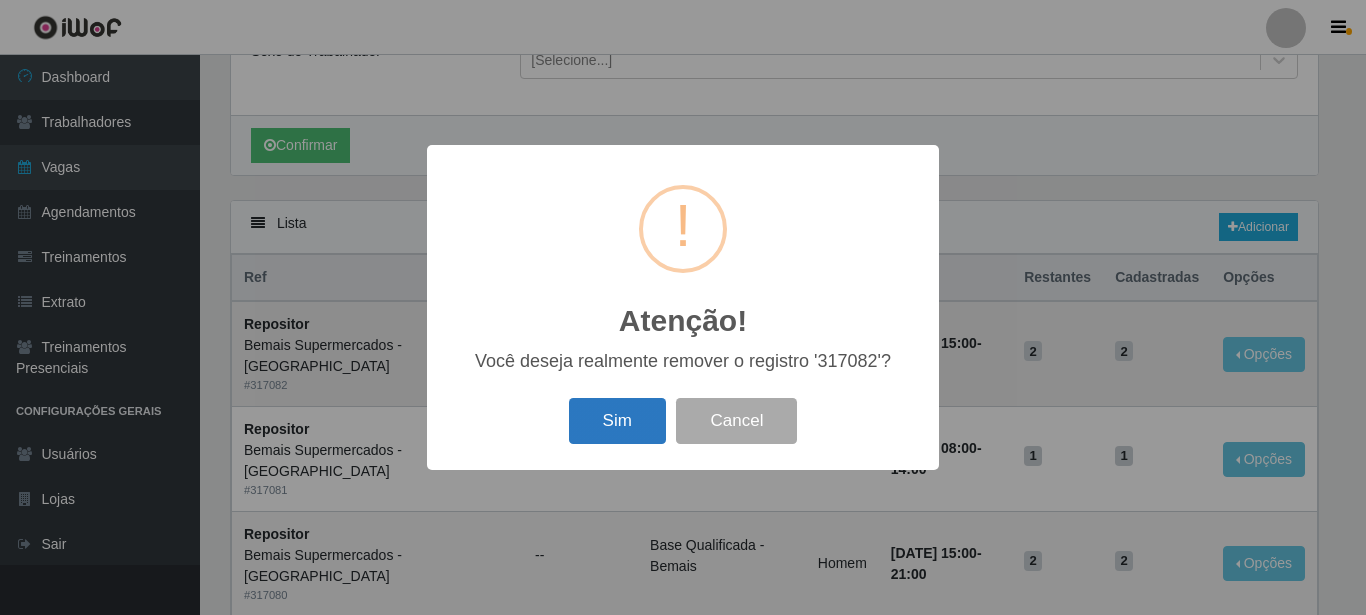 click on "Sim" at bounding box center [617, 421] 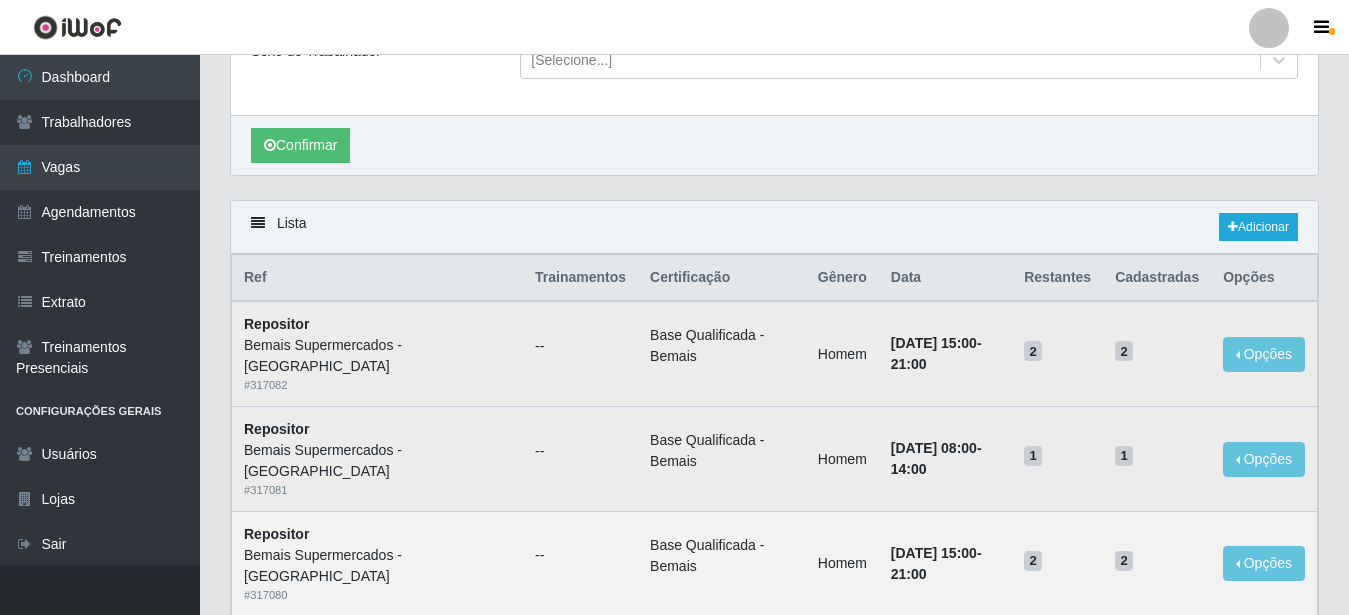 scroll, scrollTop: 115, scrollLeft: 0, axis: vertical 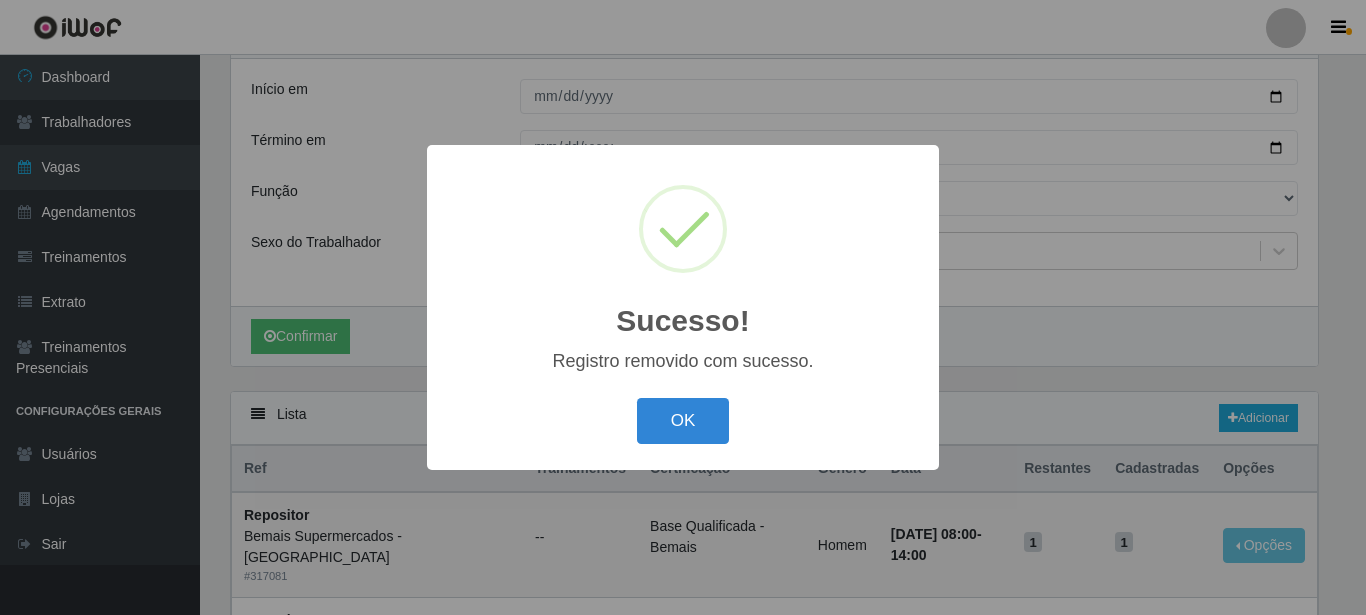 drag, startPoint x: 671, startPoint y: 415, endPoint x: 869, endPoint y: 419, distance: 198.0404 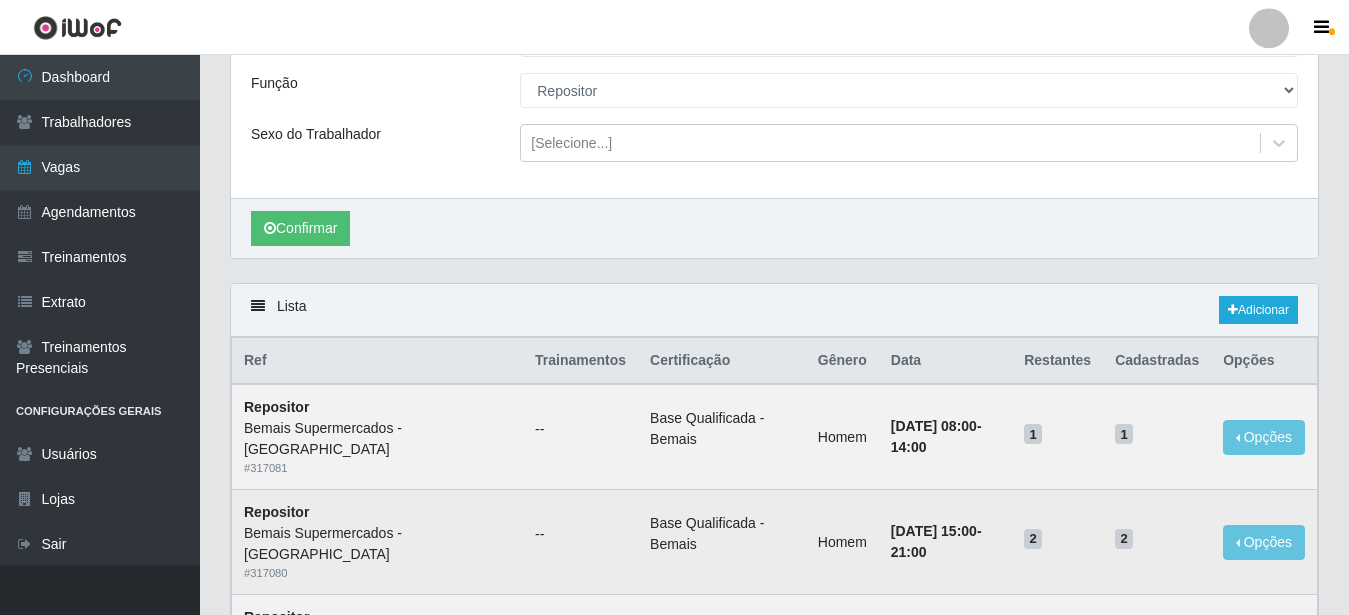 scroll, scrollTop: 319, scrollLeft: 0, axis: vertical 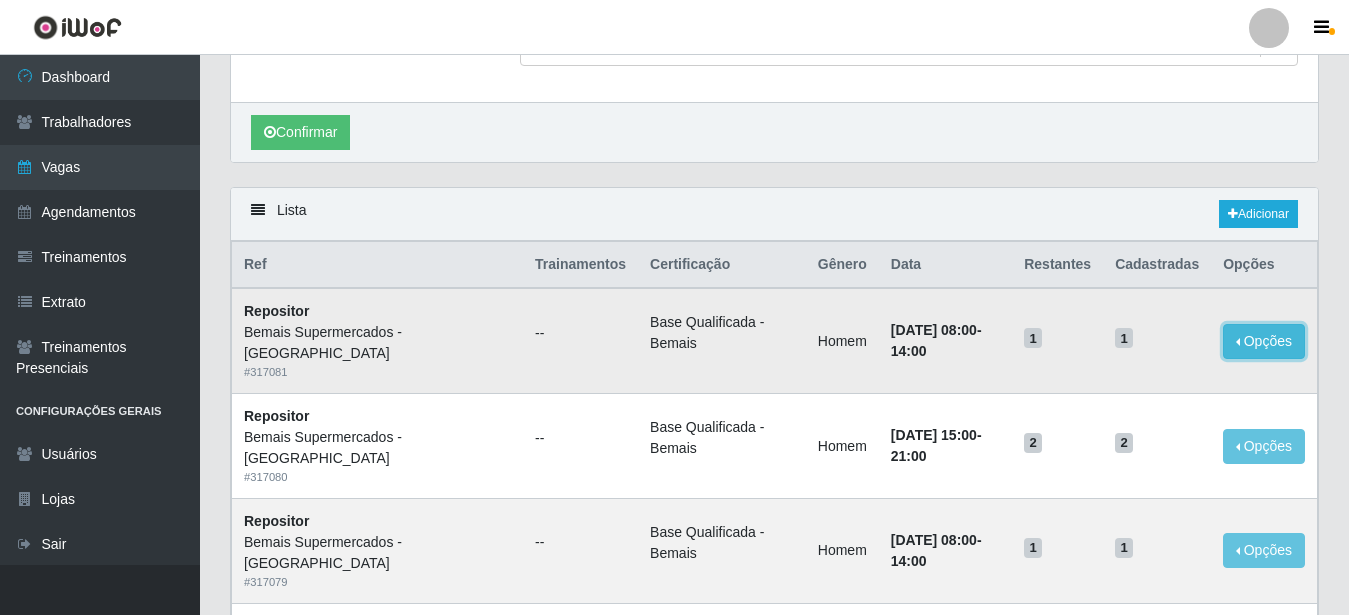 click on "Opções" at bounding box center [1264, 341] 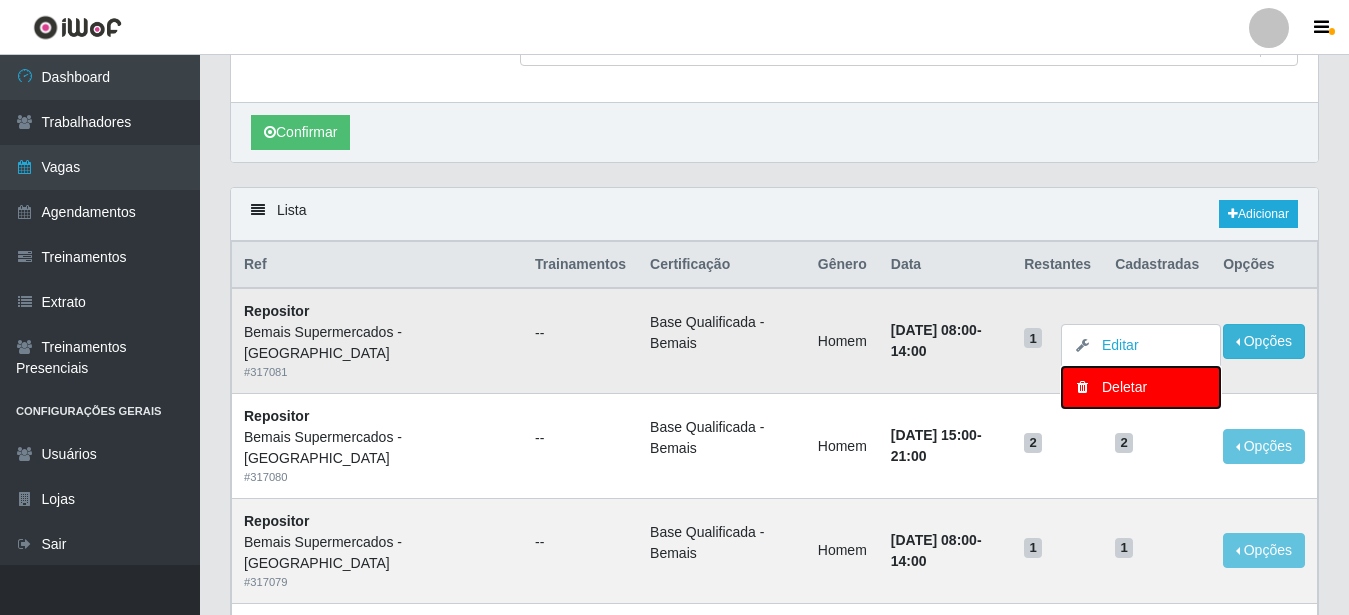 click on "Deletar" at bounding box center (1141, 387) 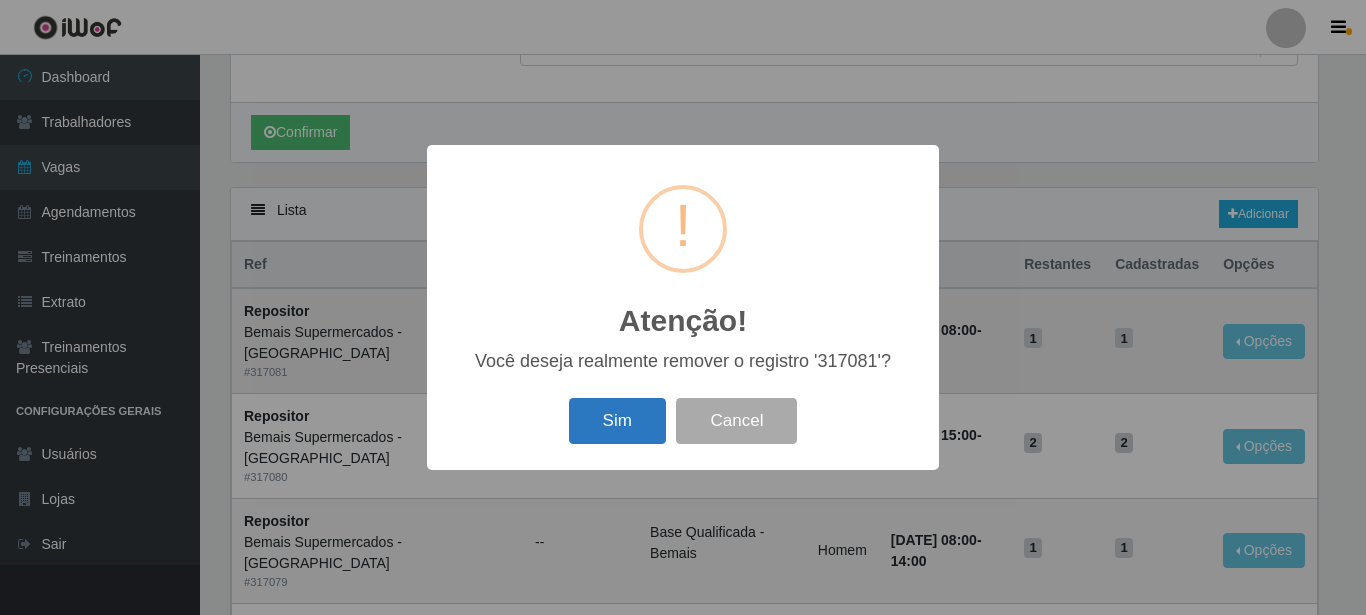 click on "Sim" at bounding box center [617, 421] 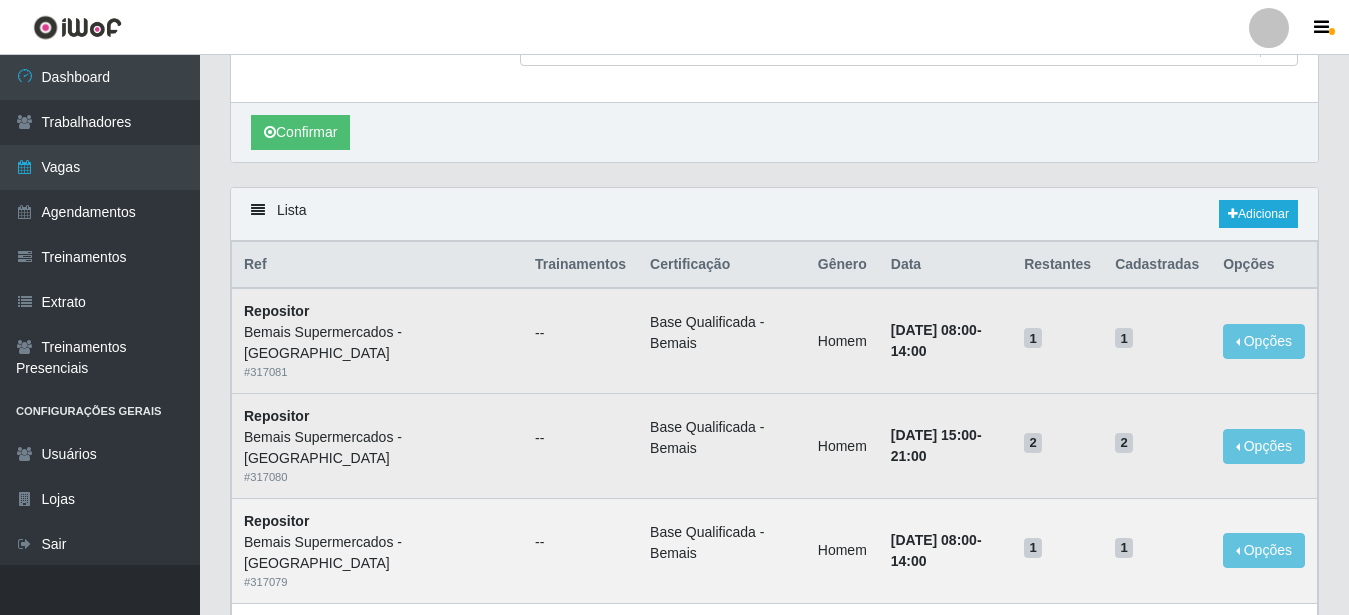 scroll, scrollTop: 115, scrollLeft: 0, axis: vertical 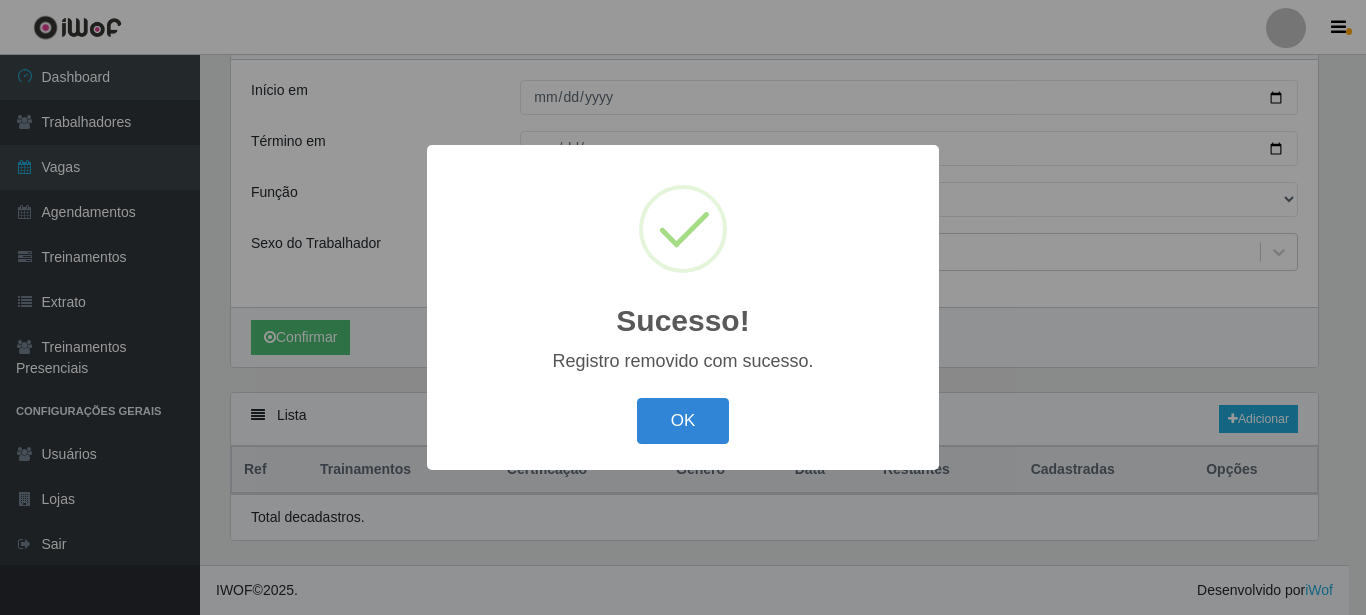 click on "OK" at bounding box center (683, 421) 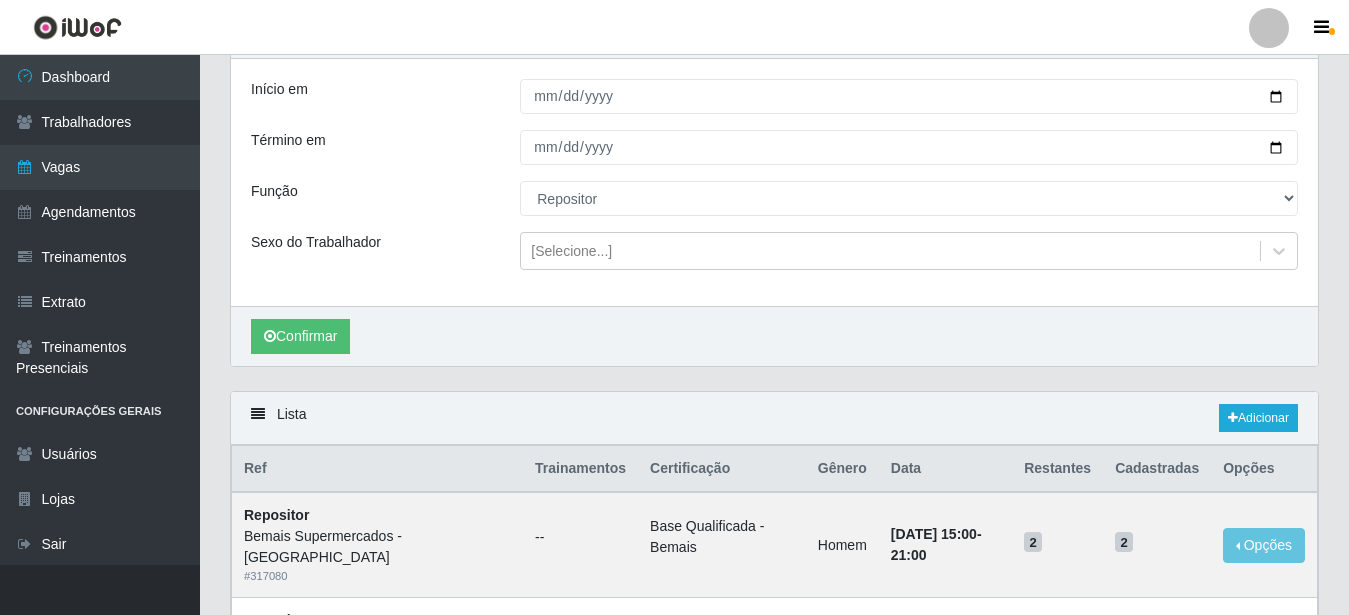 scroll, scrollTop: 319, scrollLeft: 0, axis: vertical 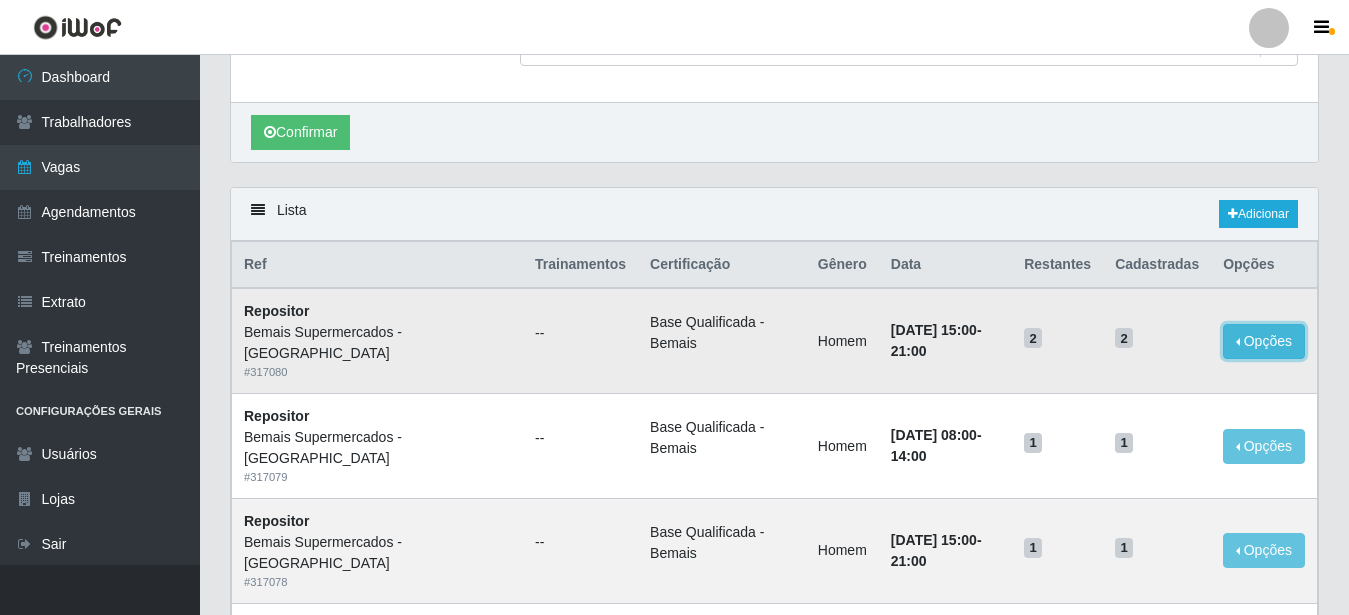 click on "Opções" at bounding box center [1264, 341] 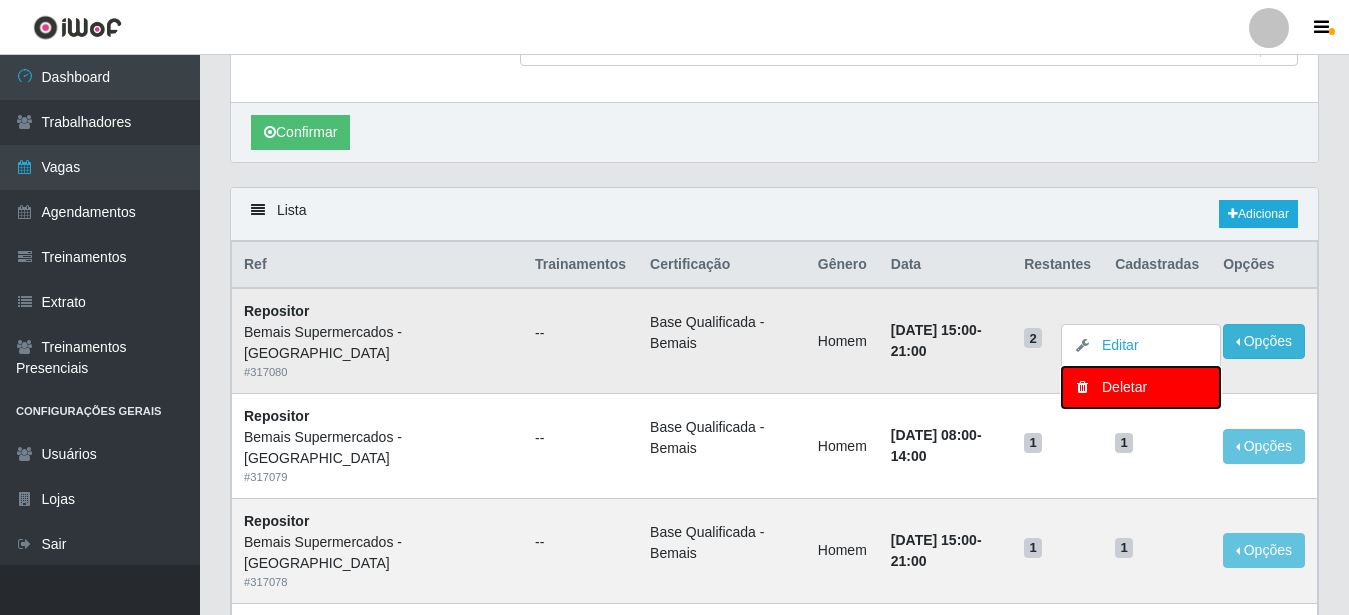 click on "Deletar" at bounding box center [1141, 387] 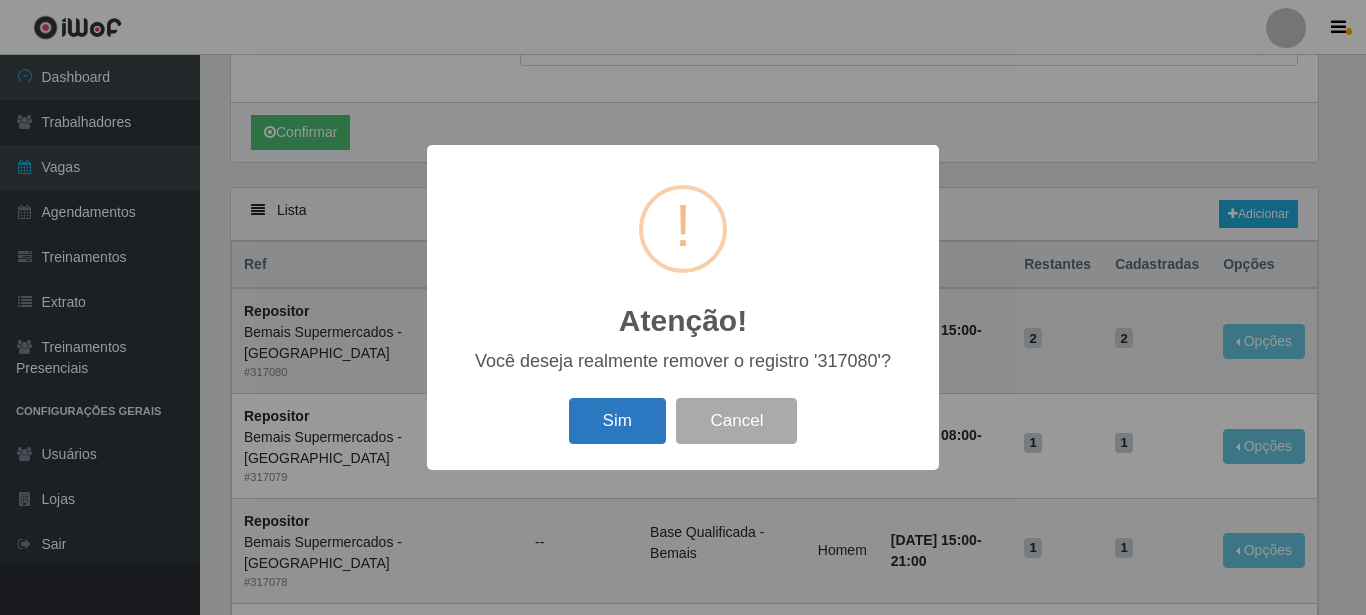 click on "Sim" at bounding box center [617, 421] 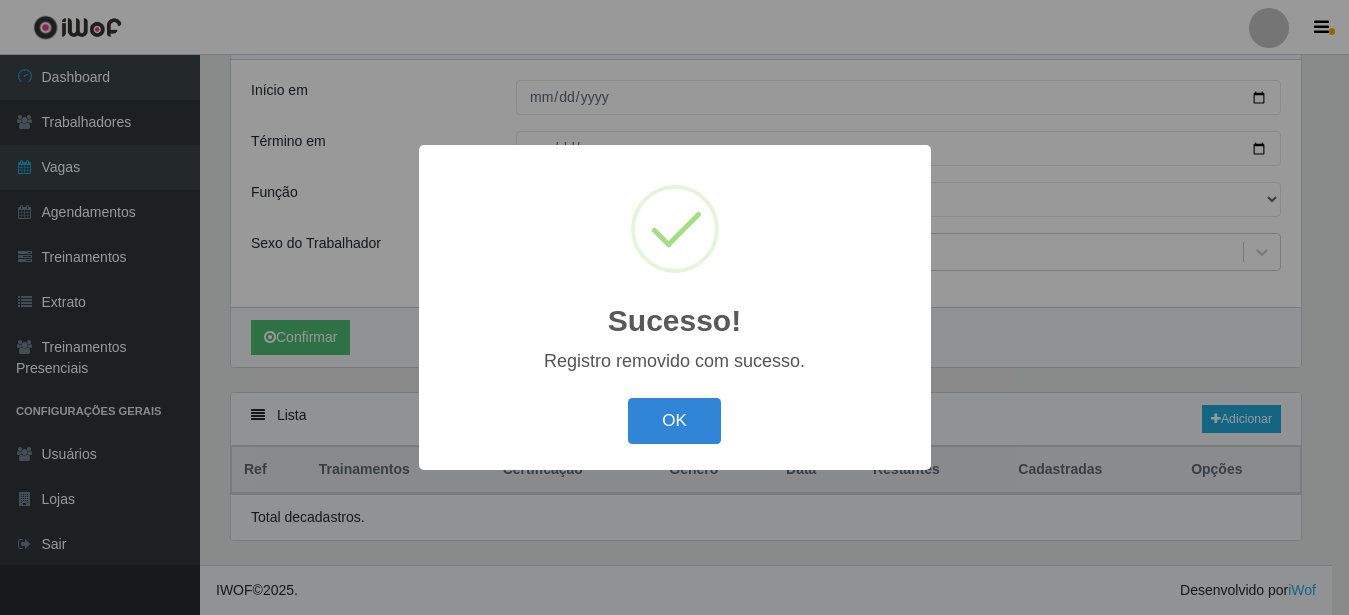 scroll, scrollTop: 115, scrollLeft: 0, axis: vertical 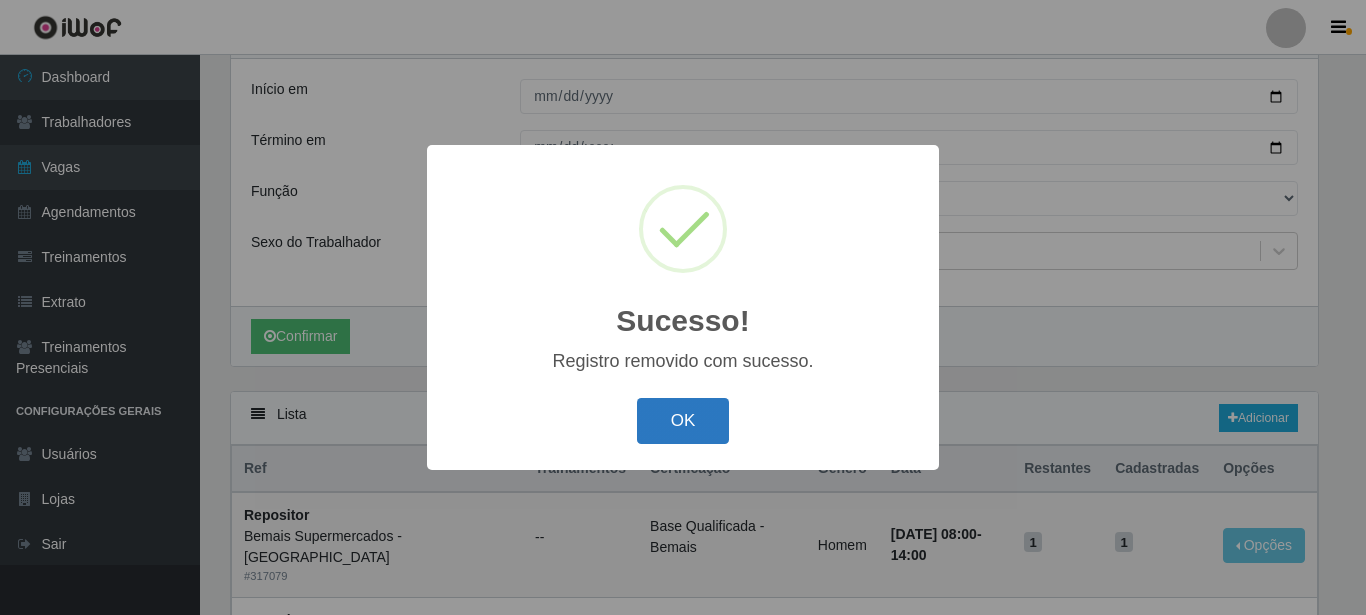 click on "OK" at bounding box center [683, 421] 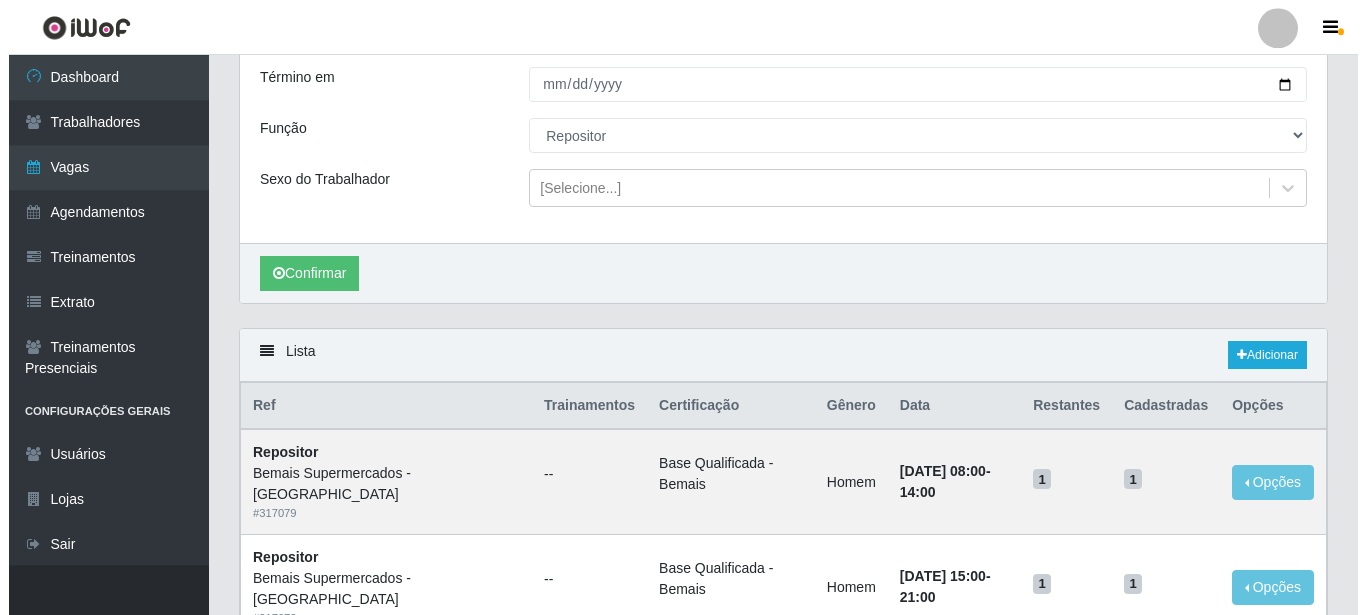 scroll, scrollTop: 319, scrollLeft: 0, axis: vertical 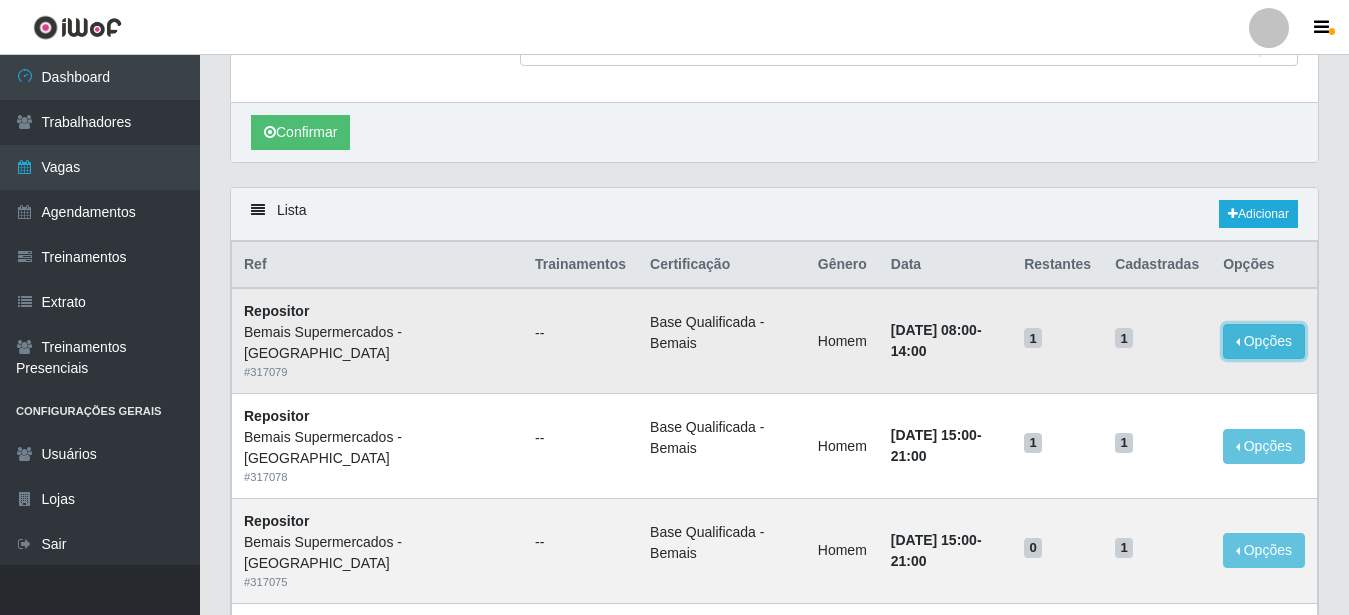 click on "Opções" at bounding box center (1264, 341) 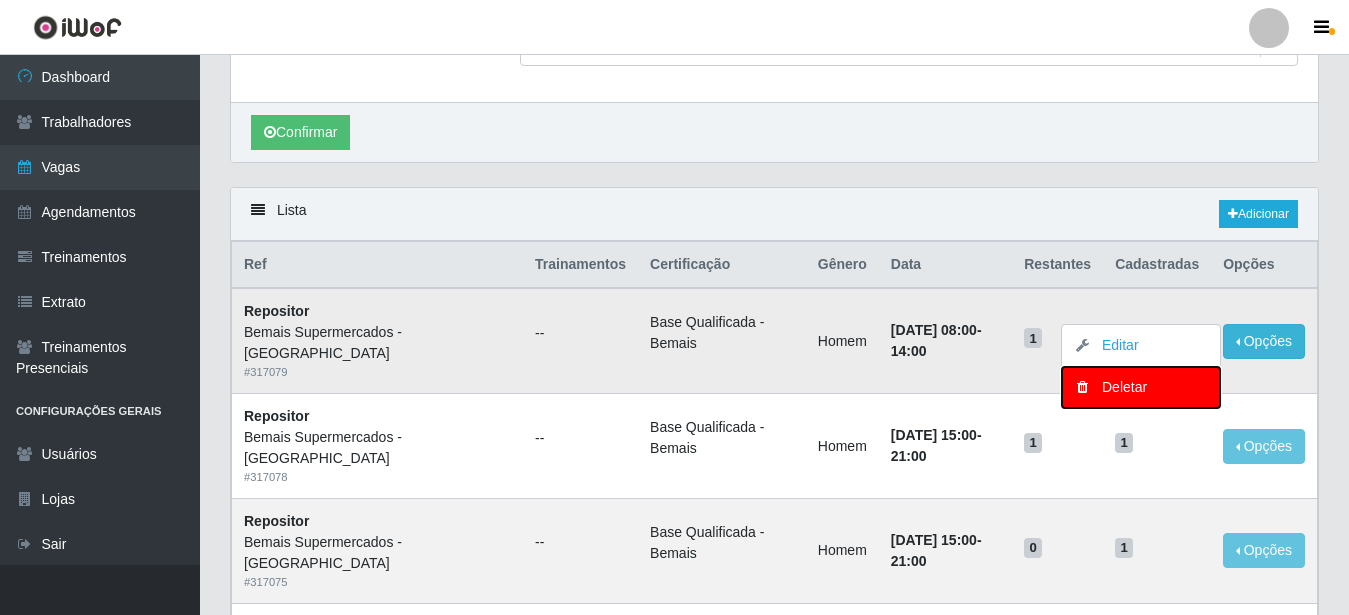 click on "Deletar" at bounding box center [1141, 387] 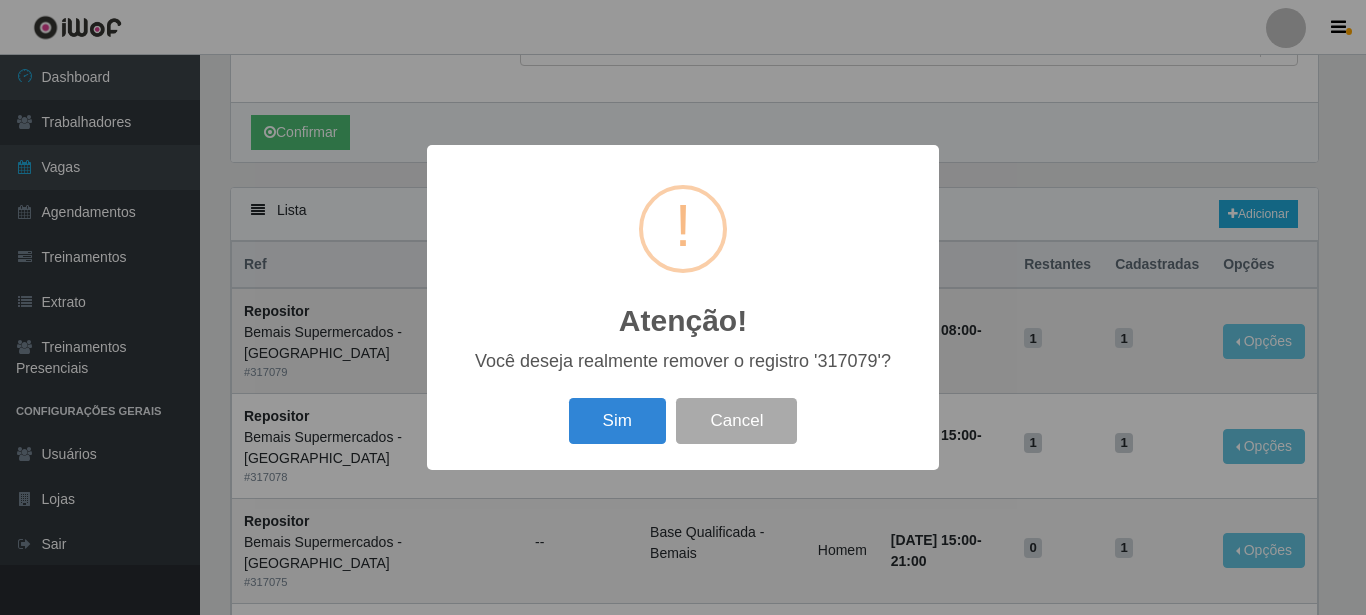 drag, startPoint x: 634, startPoint y: 429, endPoint x: 817, endPoint y: 403, distance: 184.83777 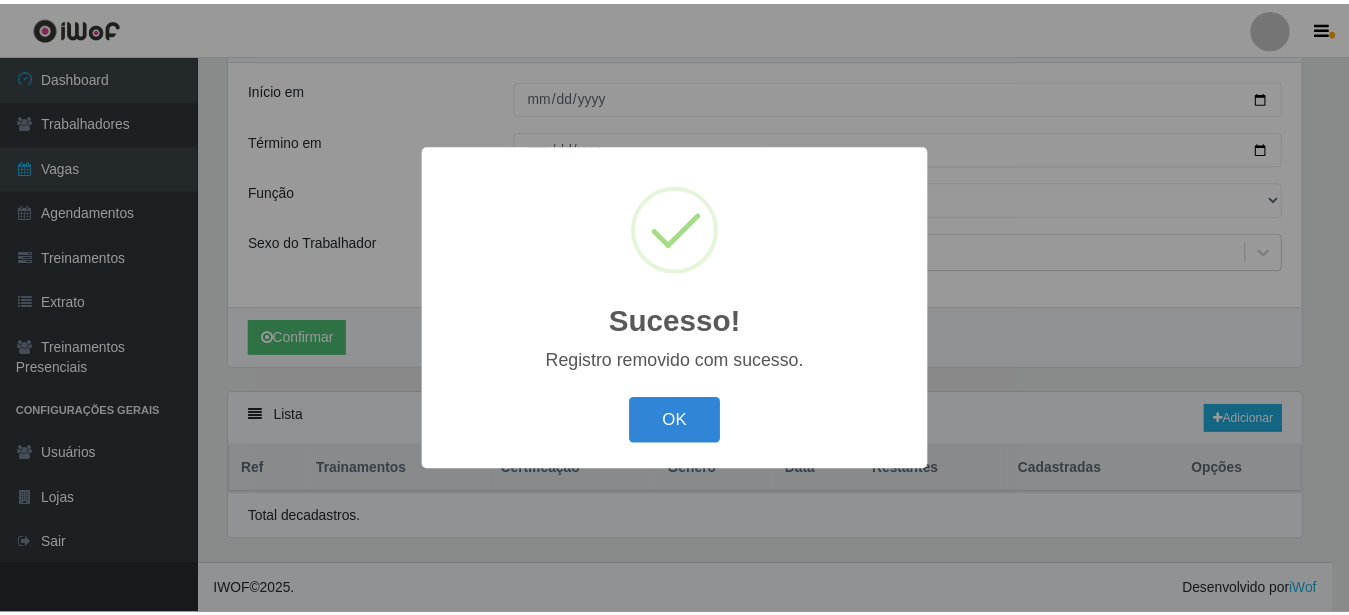 scroll, scrollTop: 115, scrollLeft: 0, axis: vertical 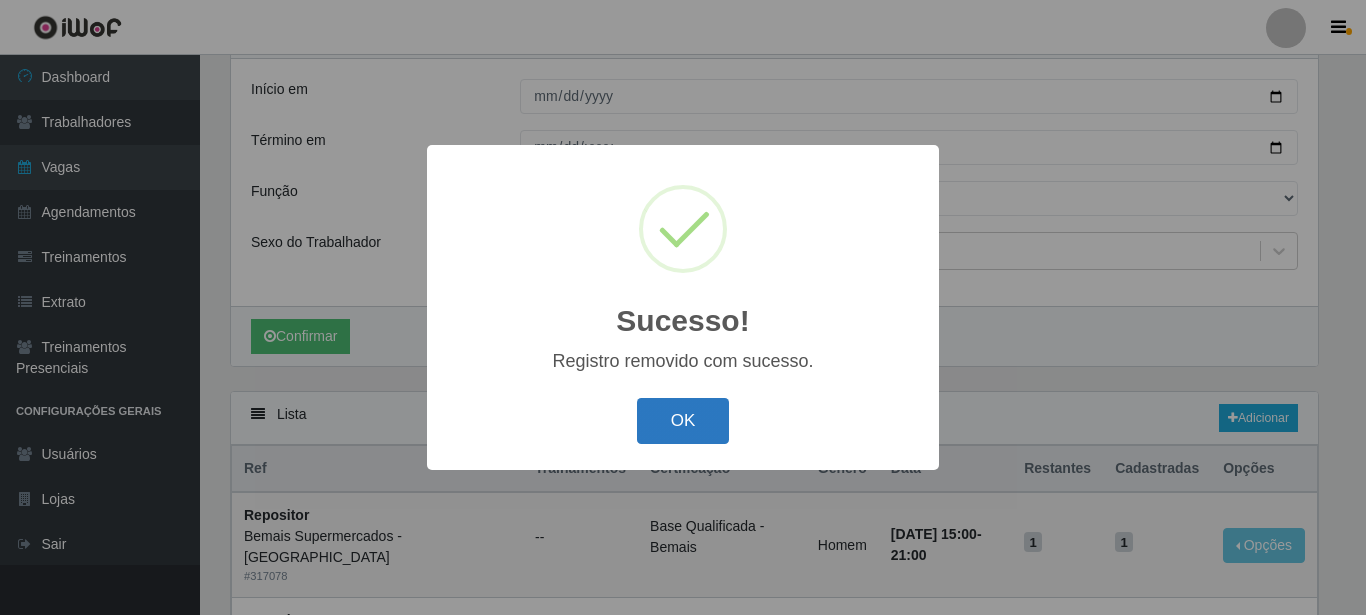 click on "OK" at bounding box center [683, 421] 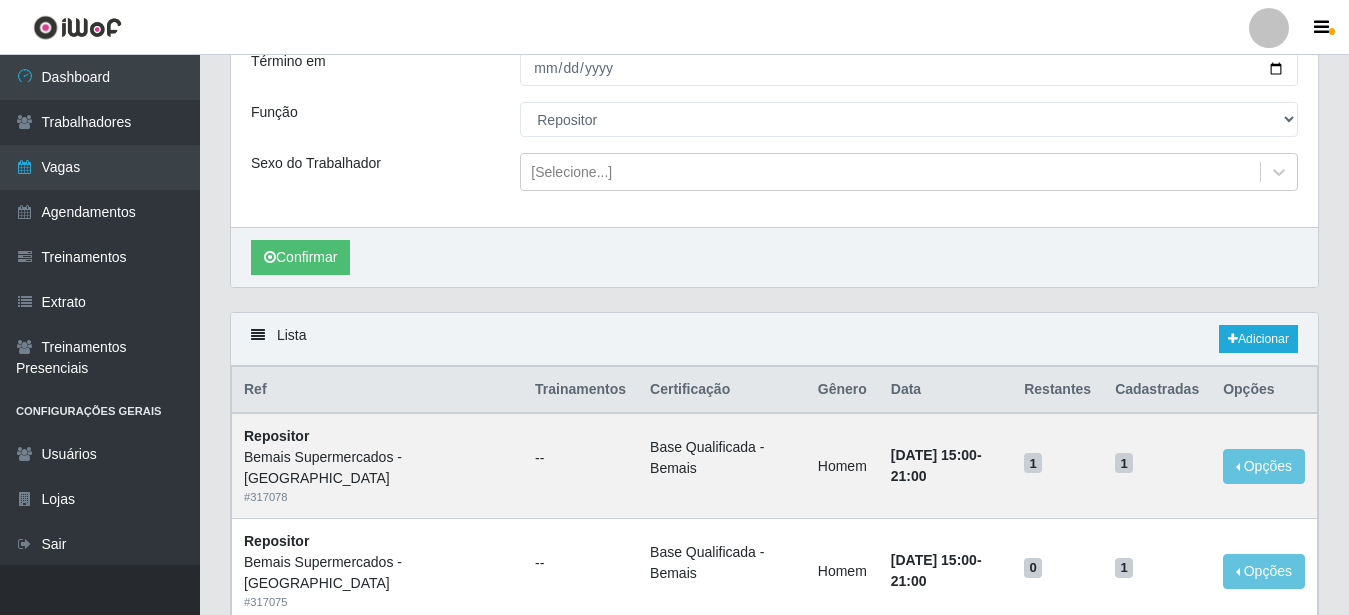 scroll, scrollTop: 217, scrollLeft: 0, axis: vertical 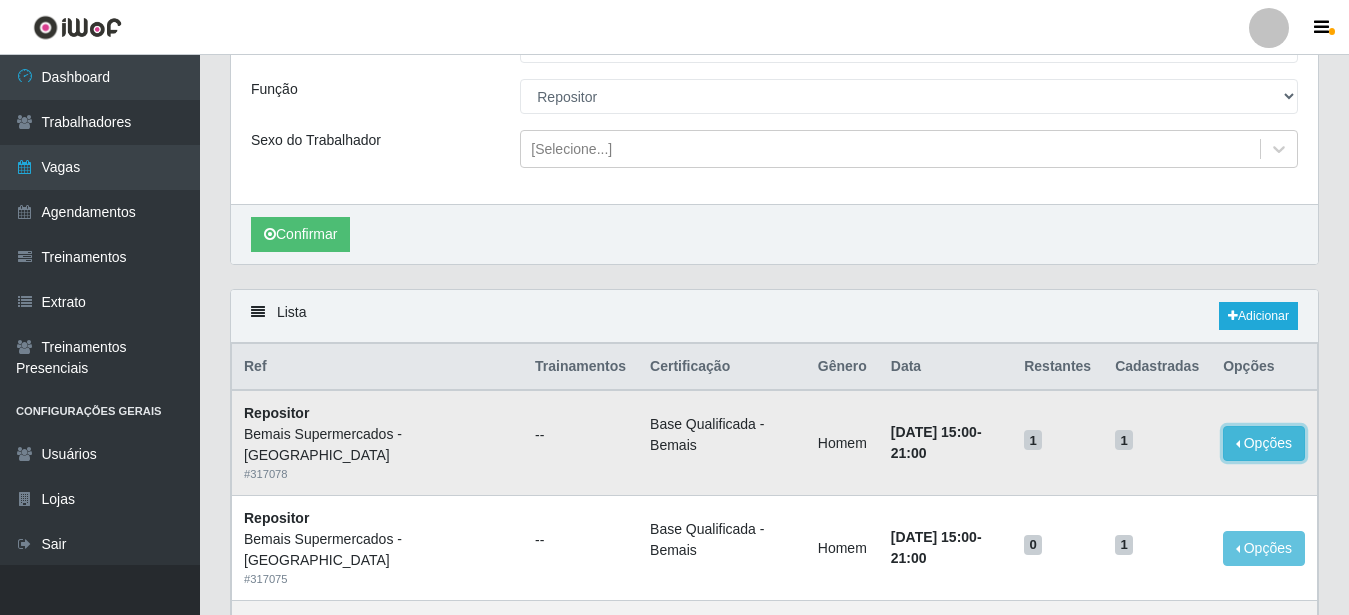 click on "Opções" at bounding box center (1264, 443) 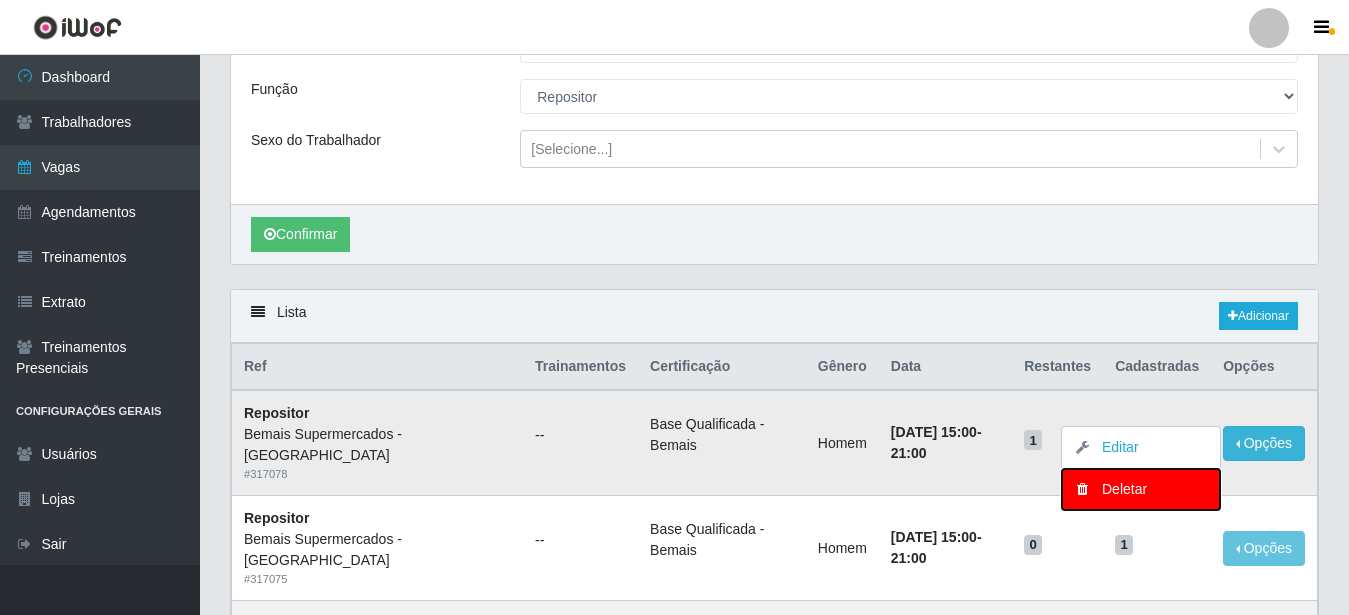 click on "Deletar" at bounding box center (1141, 489) 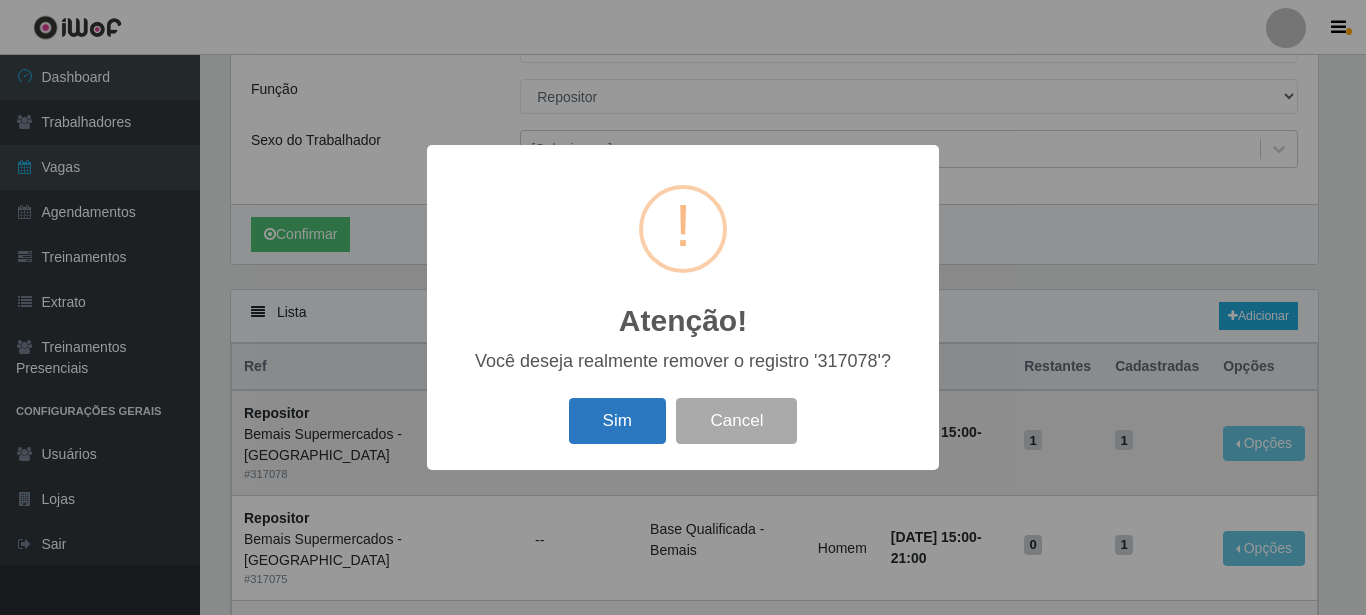 click on "Sim" at bounding box center [617, 421] 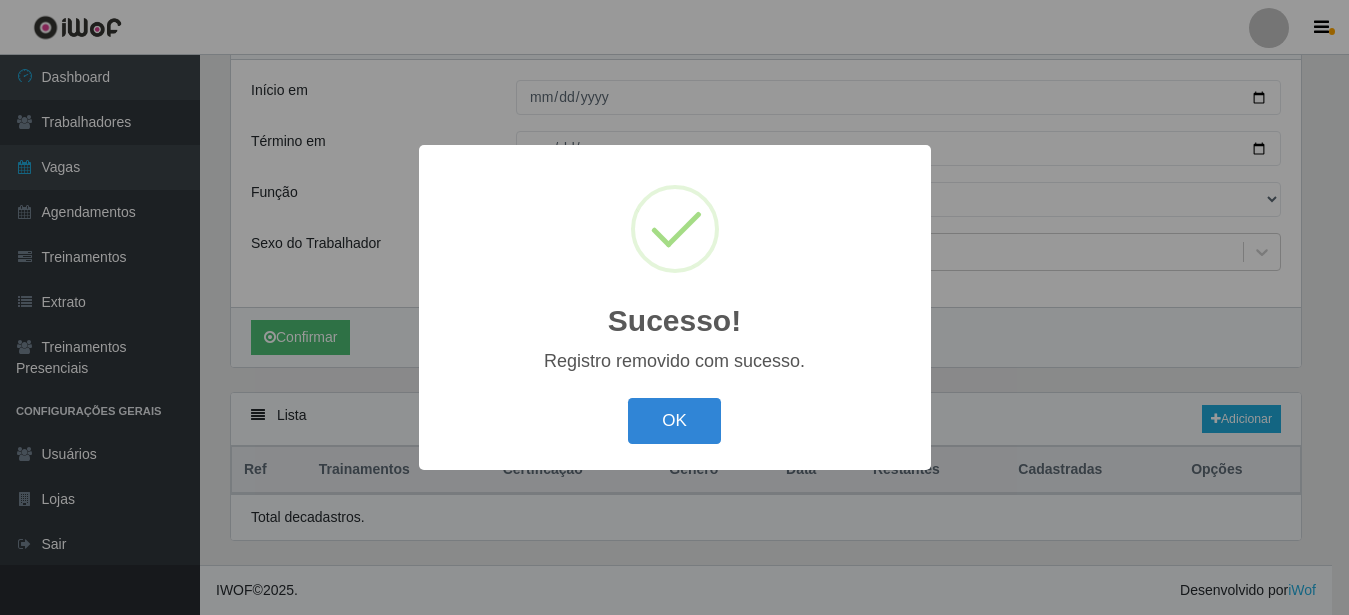 scroll, scrollTop: 115, scrollLeft: 0, axis: vertical 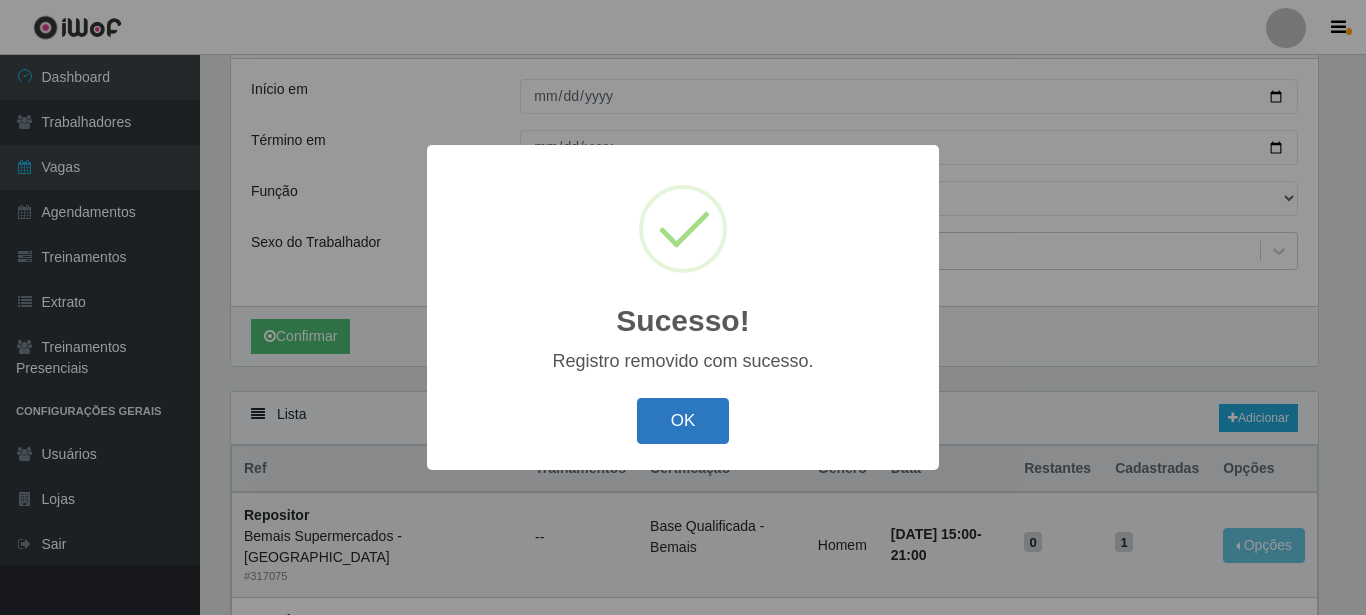 click on "OK" at bounding box center (683, 421) 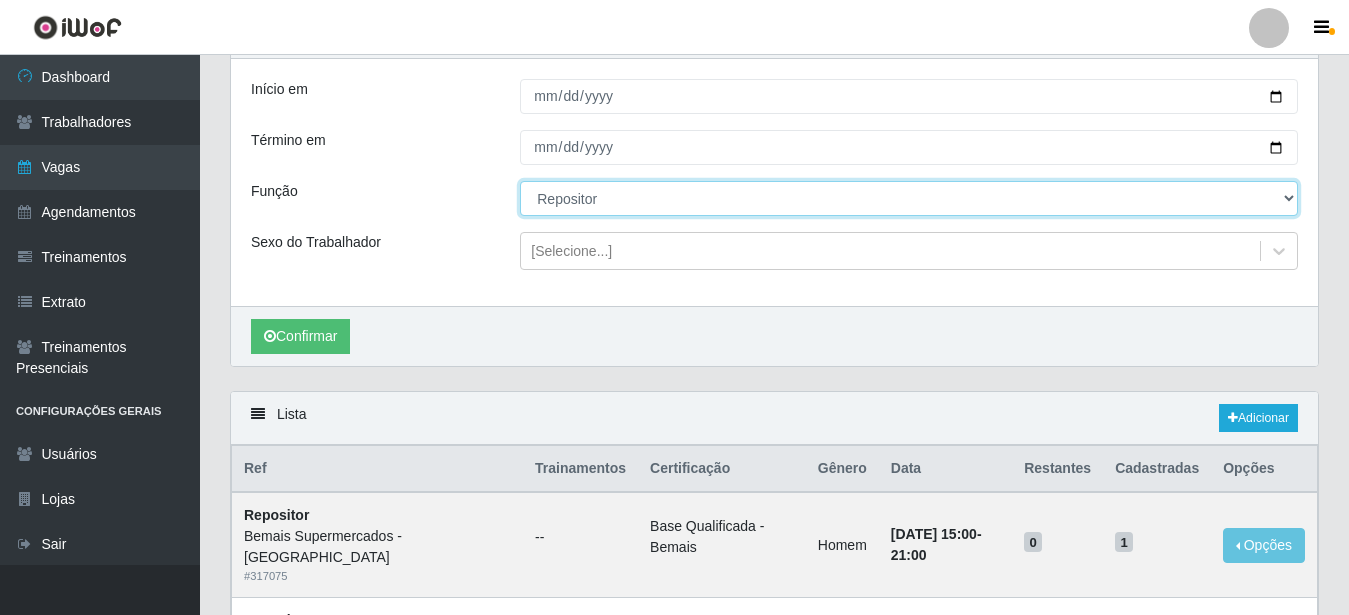 click on "[Selecione...] ASG ASG + ASG ++ Auxiliar de Estacionamento Auxiliar de Estacionamento + Auxiliar de Estacionamento ++ Auxiliar de Sushiman Auxiliar de Sushiman+ Auxiliar de Sushiman++ Balconista de Açougue  Balconista de Açougue + Balconista de Açougue ++ Balconista de Frios Balconista de Frios + Balconista de Frios ++ Balconista de Padaria  Balconista de Padaria + Balconista de Padaria ++ Embalador Embalador + Embalador ++ Operador de Caixa Operador de Caixa + Operador de Caixa ++ Repositor  Repositor + Repositor ++ Repositor de Hortifruti Repositor de Hortifruti + Repositor de Hortifruti ++" at bounding box center [909, 198] 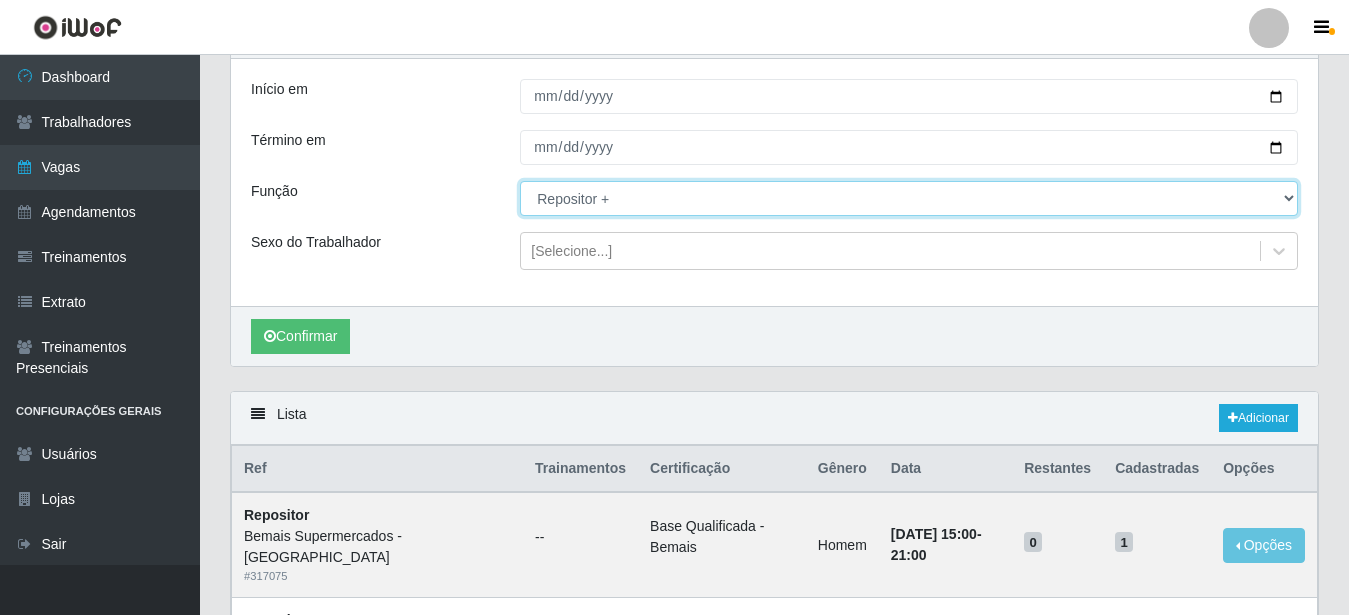 click on "Repositor +" at bounding box center (0, 0) 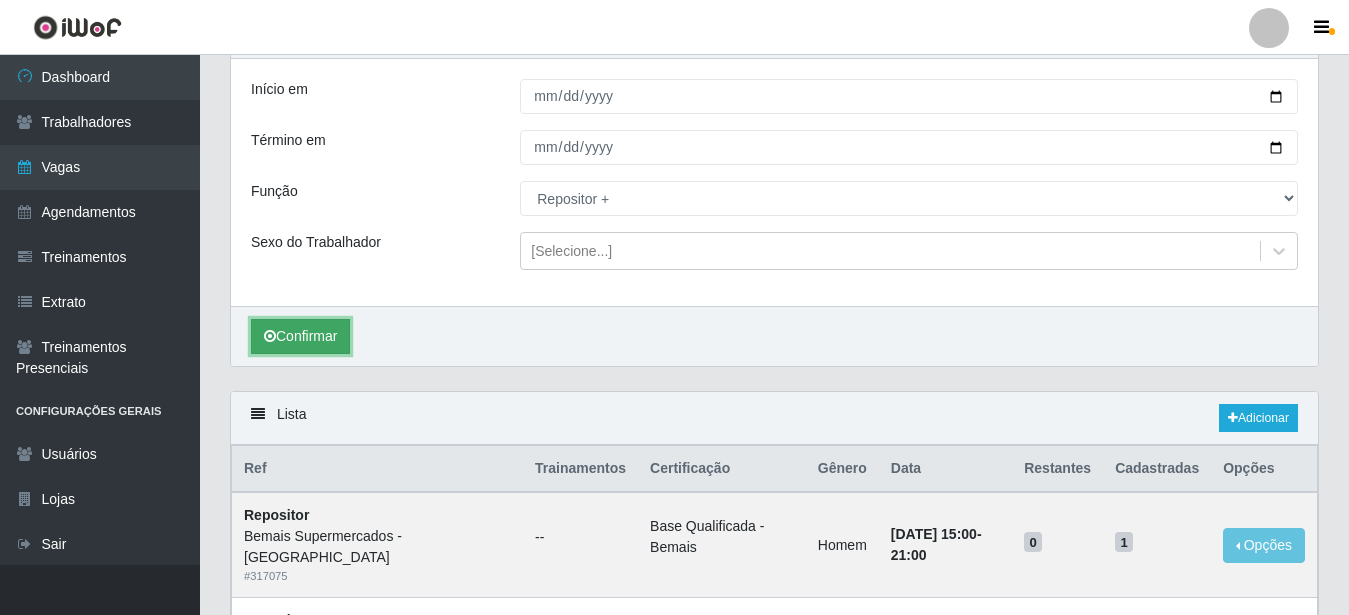 click on "Confirmar" at bounding box center (300, 336) 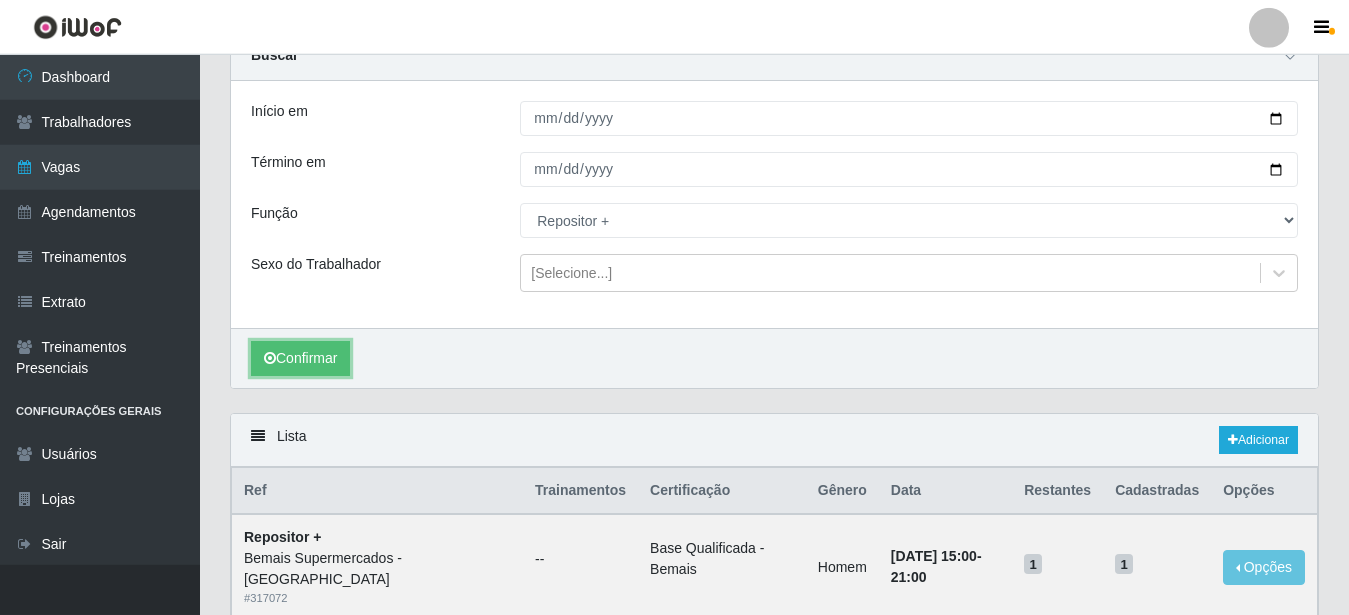 scroll, scrollTop: 13, scrollLeft: 0, axis: vertical 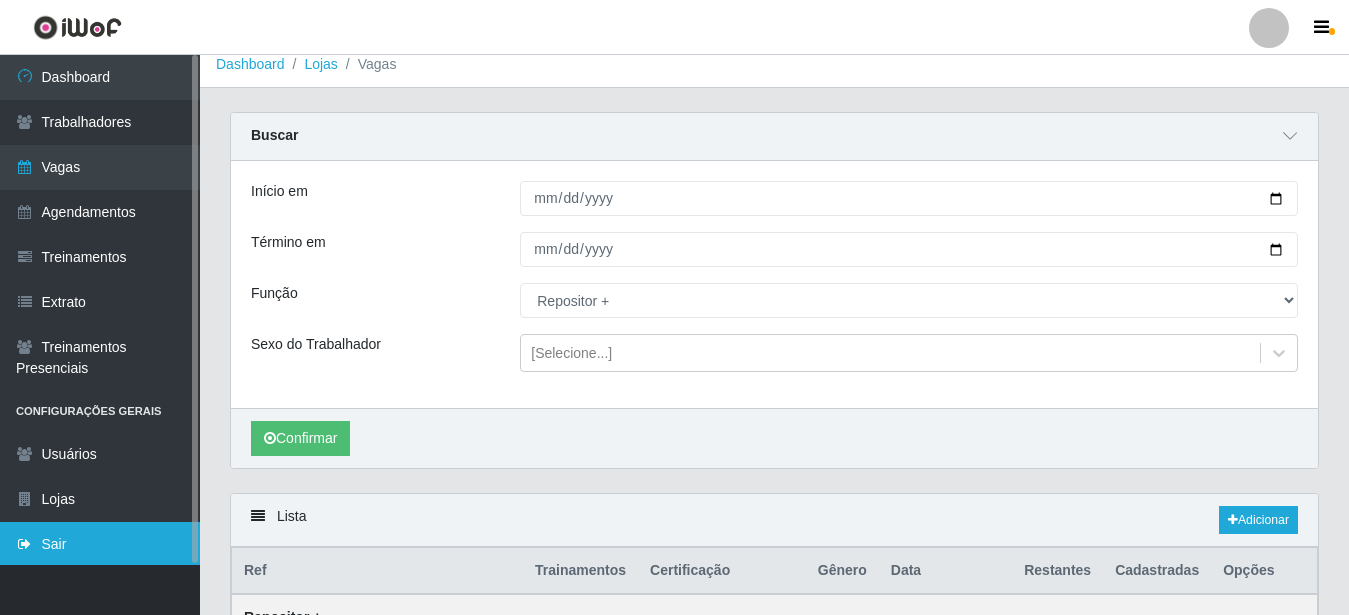 click on "Sair" at bounding box center (100, 544) 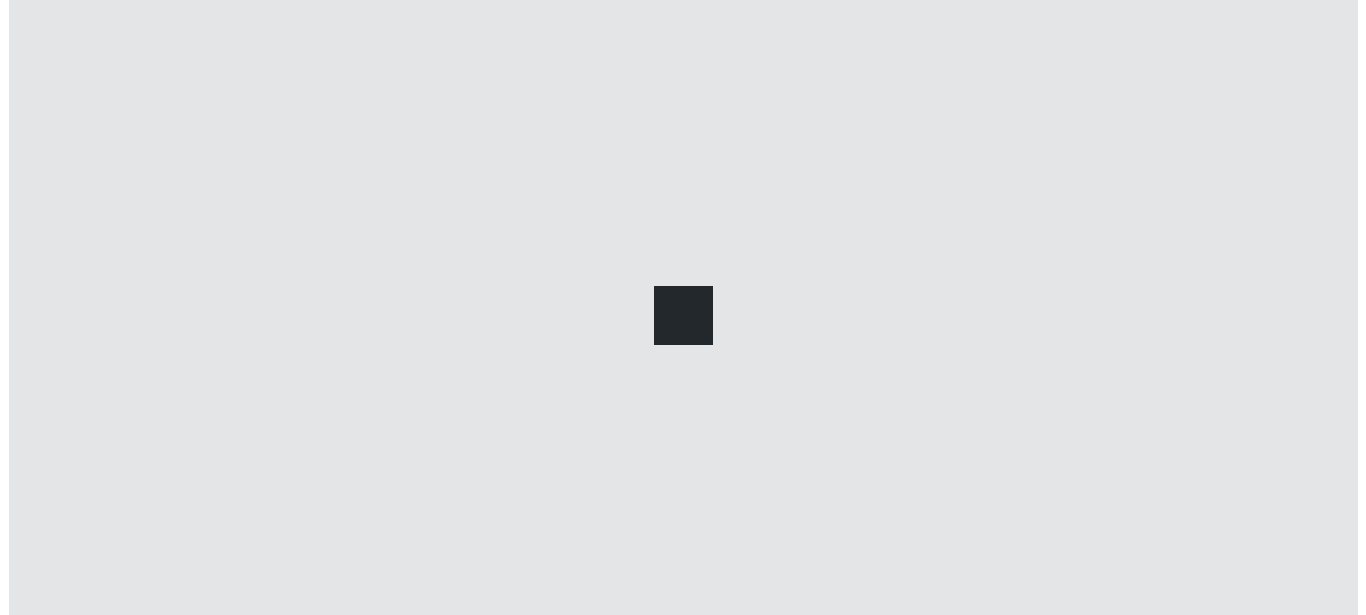 scroll, scrollTop: 0, scrollLeft: 0, axis: both 